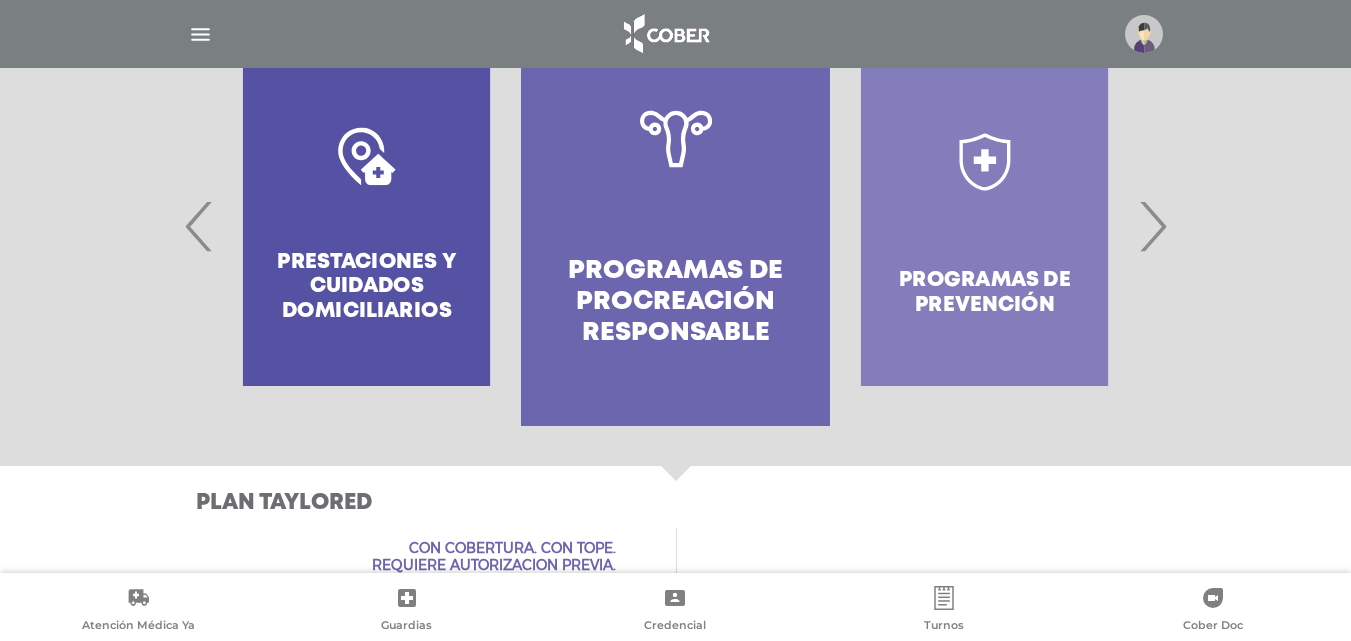 scroll, scrollTop: 509, scrollLeft: 0, axis: vertical 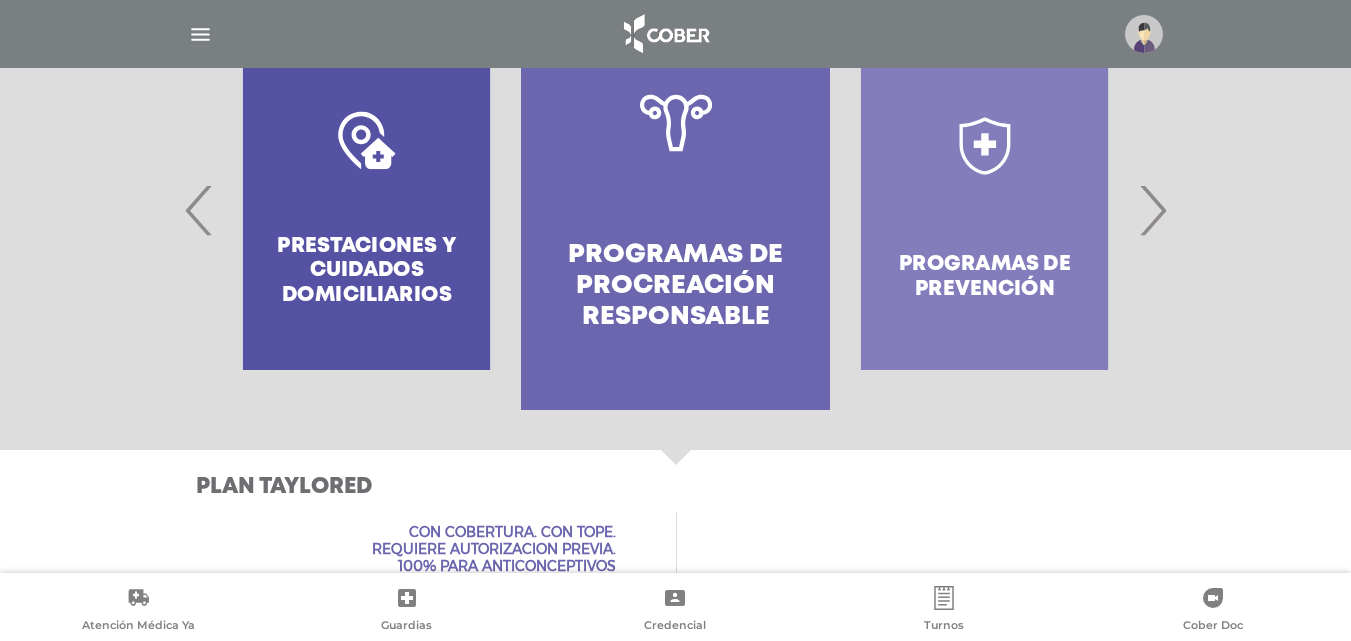 click on "›" at bounding box center (1152, 210) 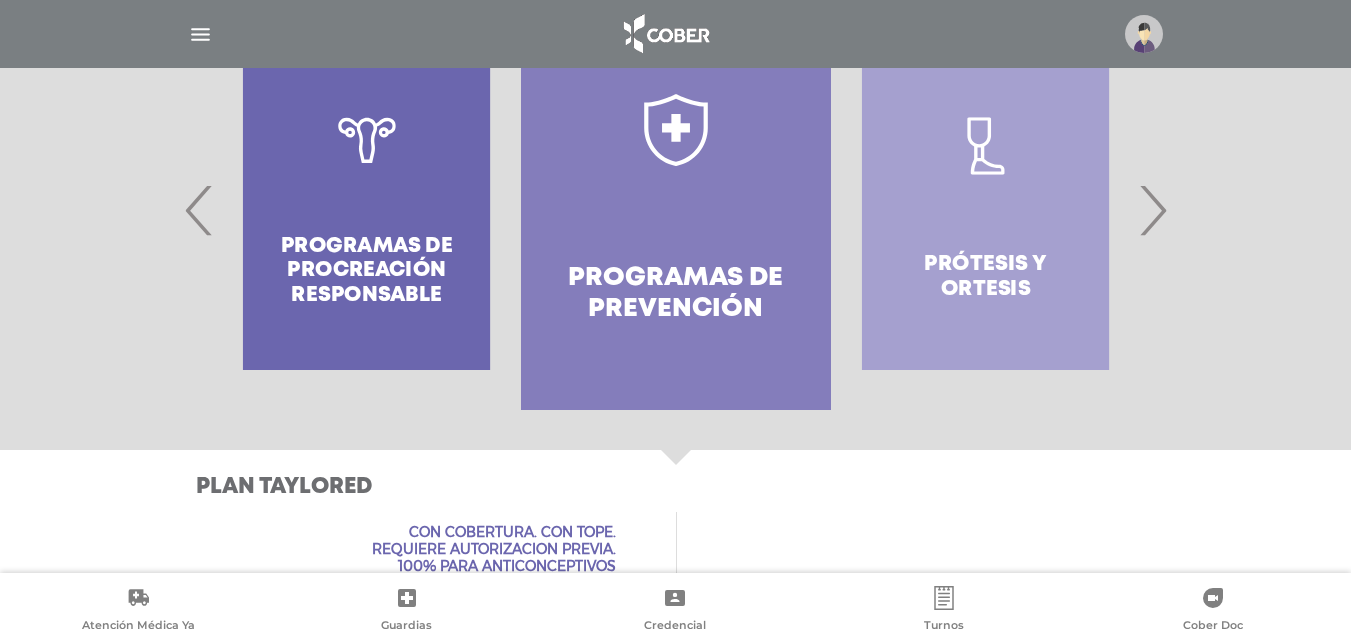 click on "›" at bounding box center (1152, 210) 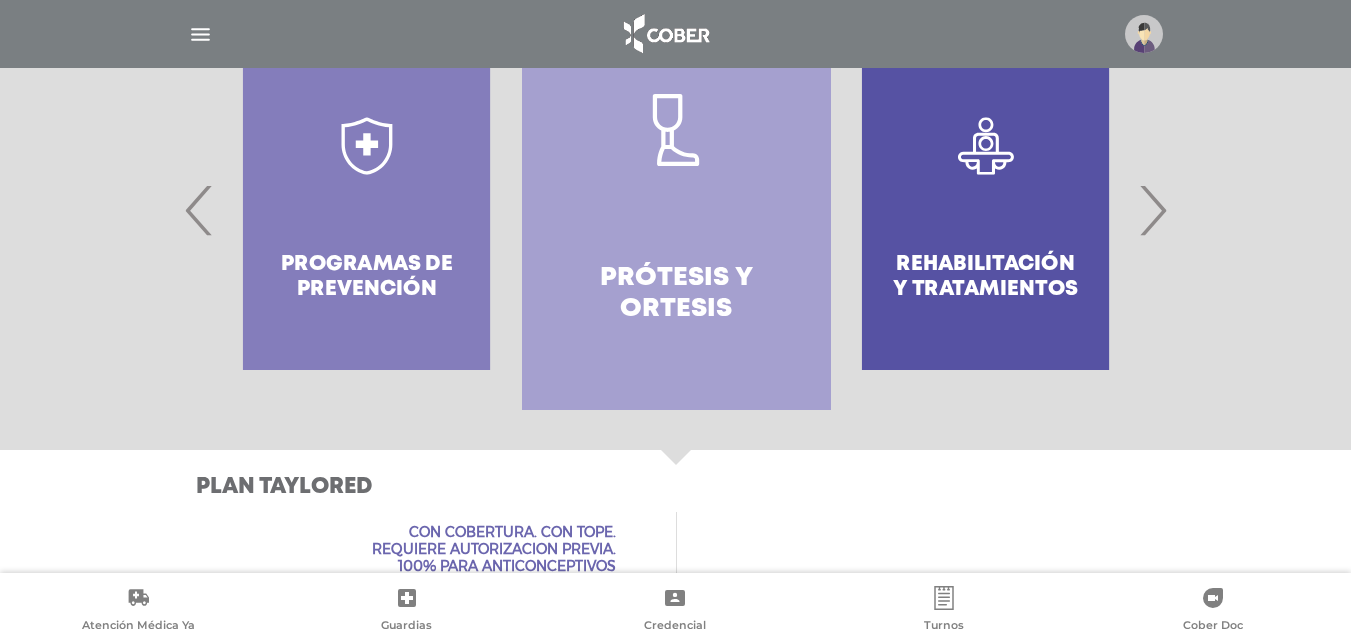 click on "›" at bounding box center [1152, 210] 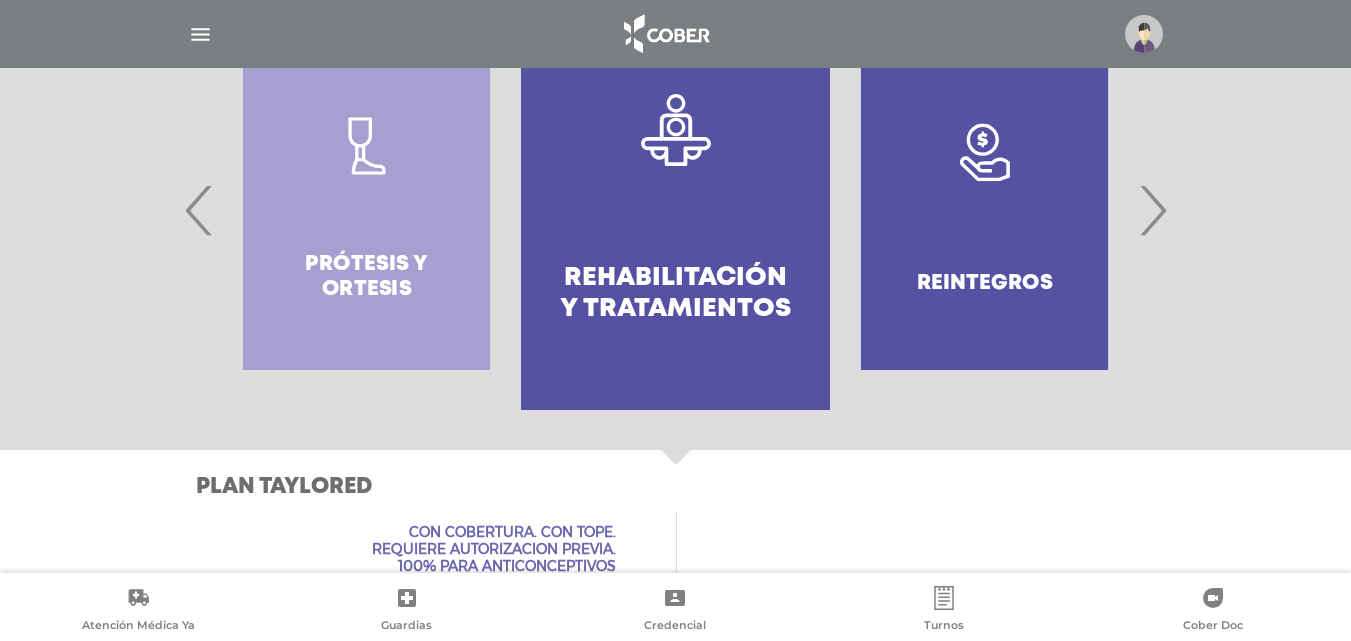 click on "›" at bounding box center [1152, 210] 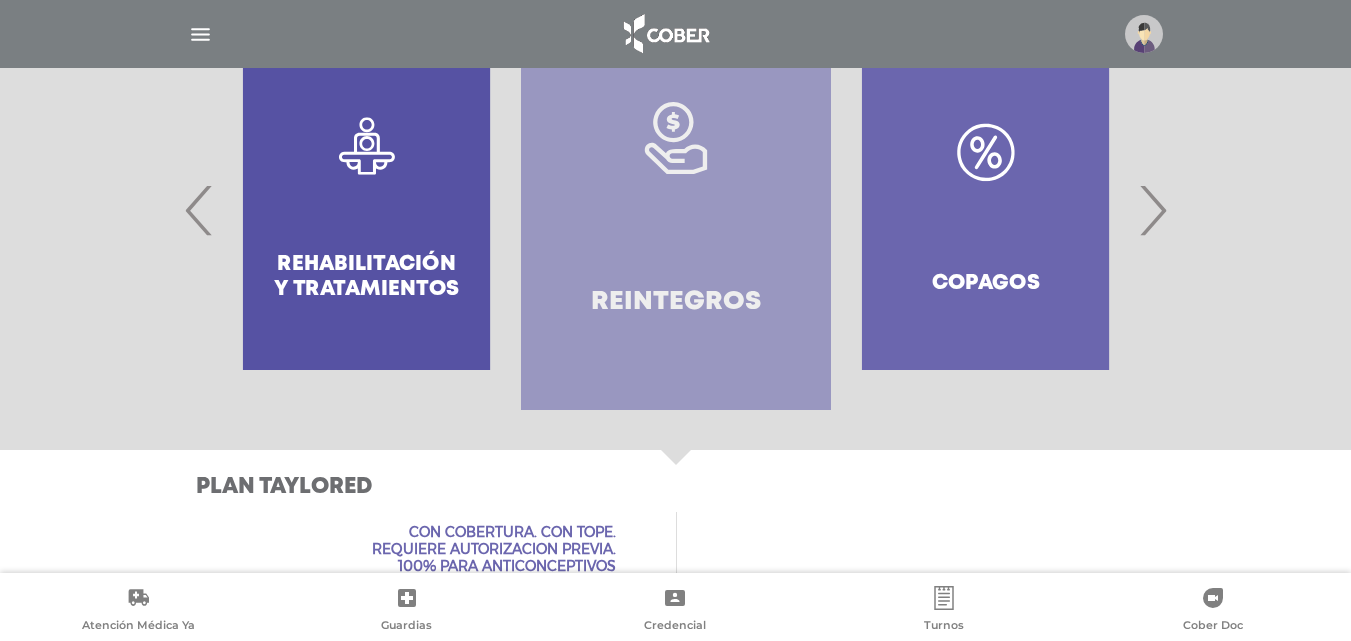 click on "Reintegros" at bounding box center [675, 210] 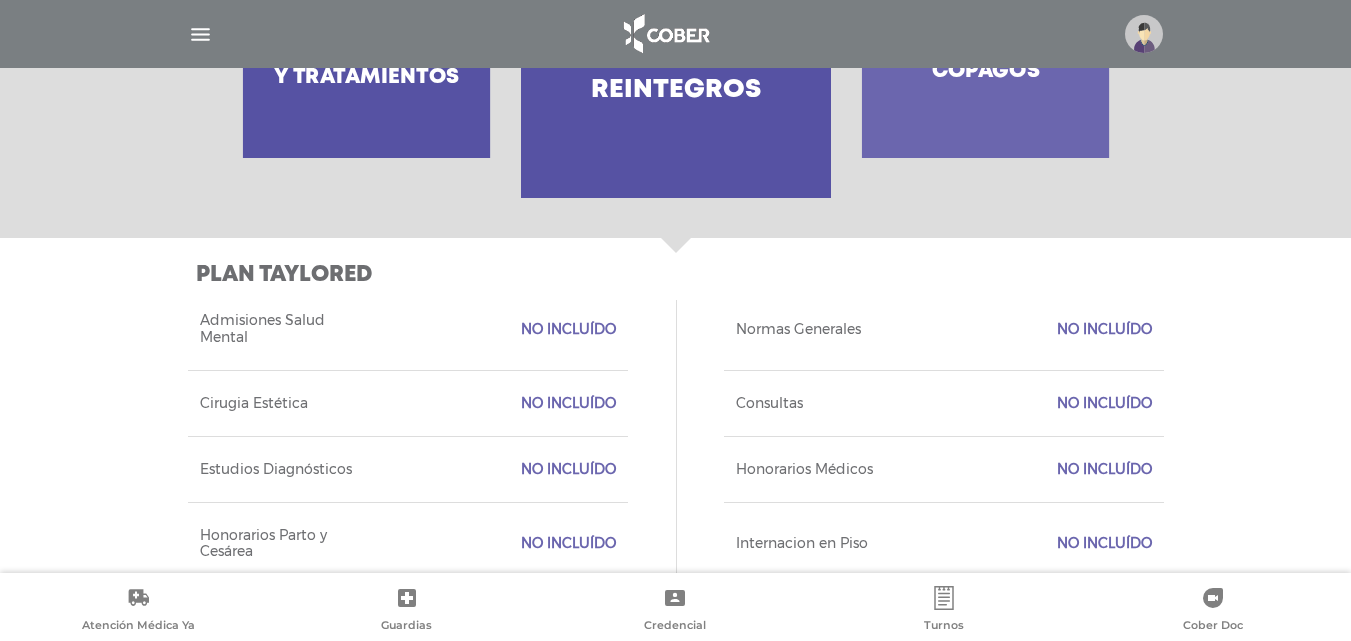scroll, scrollTop: 570, scrollLeft: 0, axis: vertical 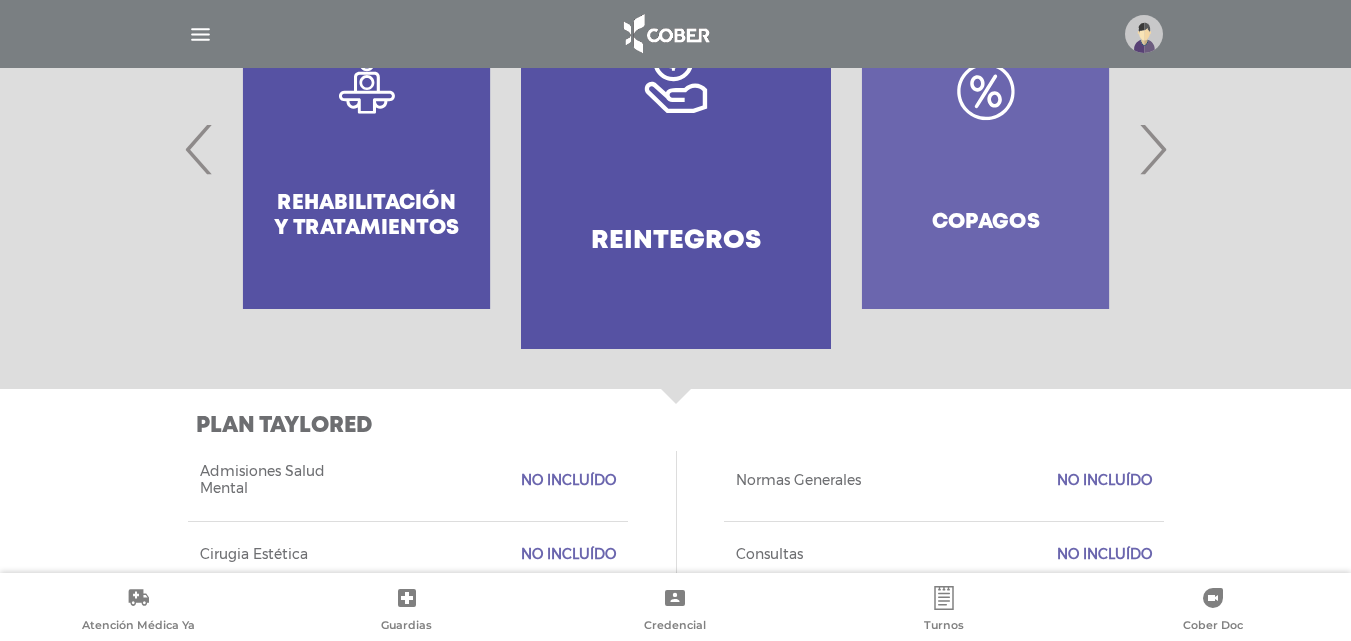 click on "›" at bounding box center [1152, 149] 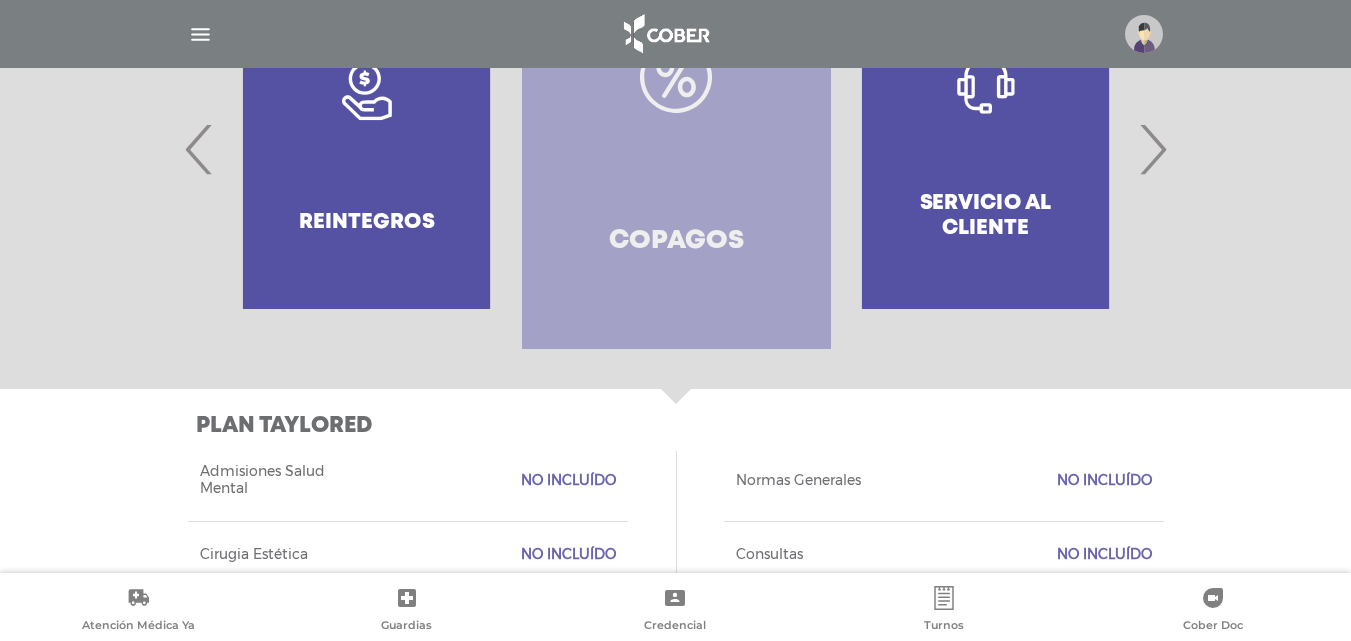 click on "Copagos" at bounding box center (676, 241) 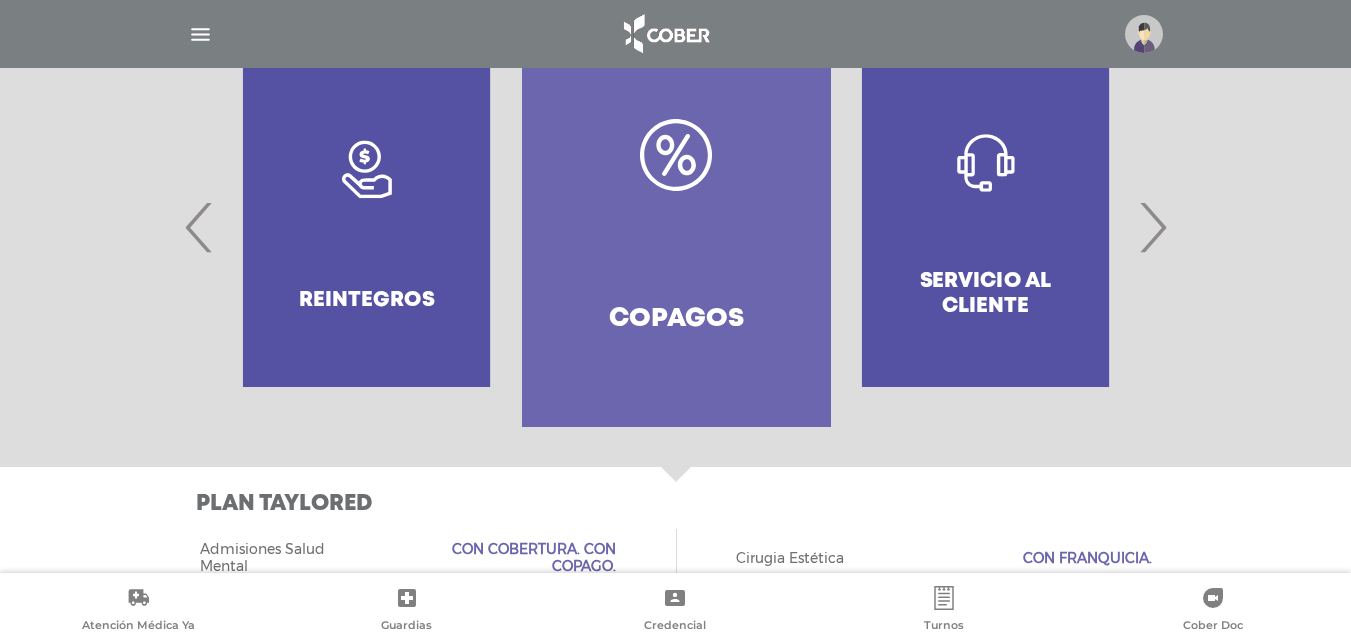scroll, scrollTop: 470, scrollLeft: 0, axis: vertical 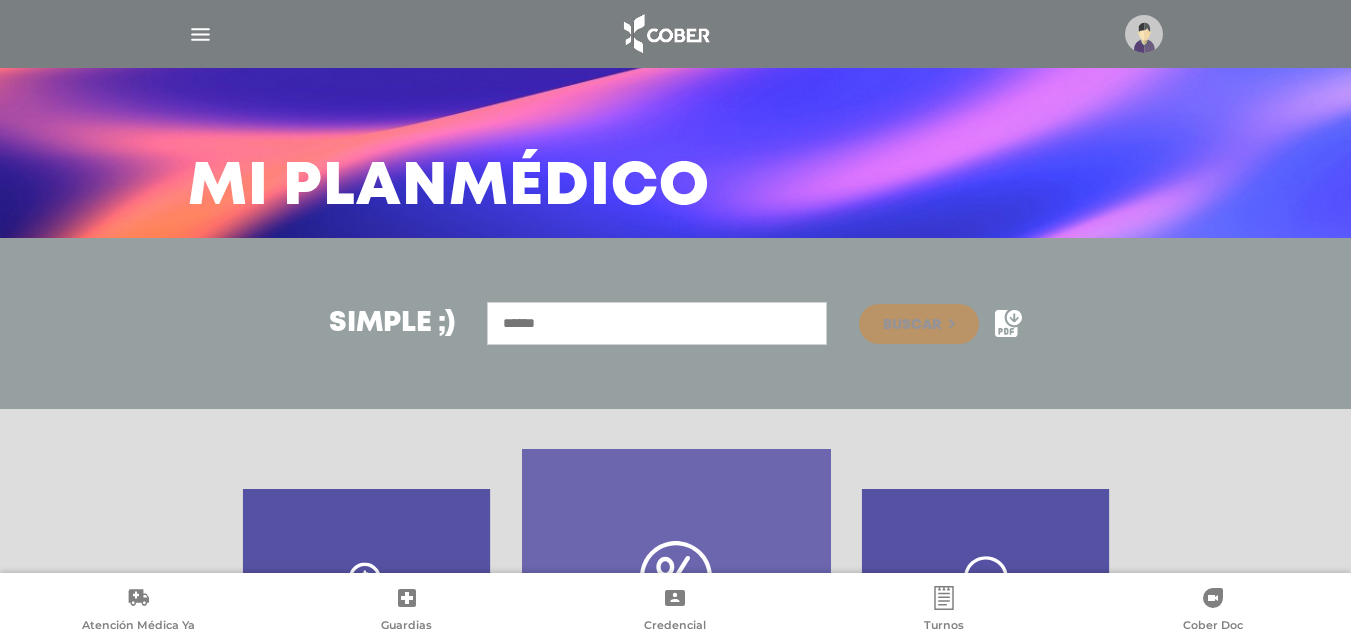 click at bounding box center (200, 34) 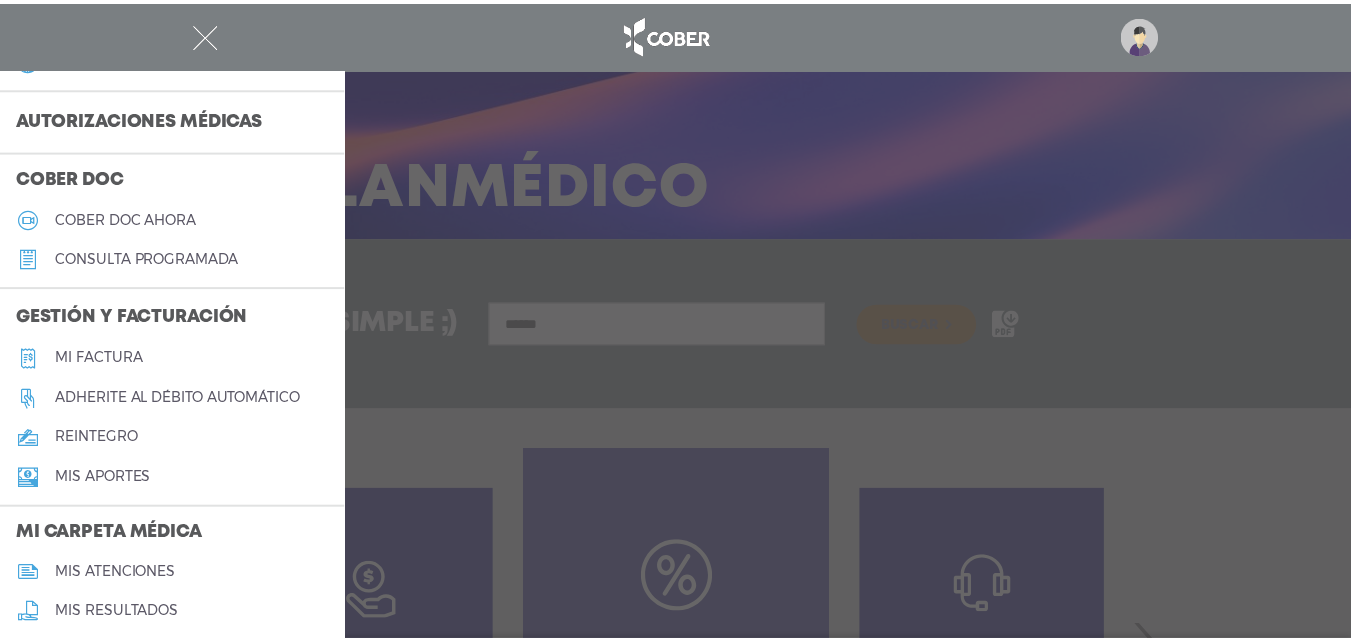 scroll, scrollTop: 600, scrollLeft: 0, axis: vertical 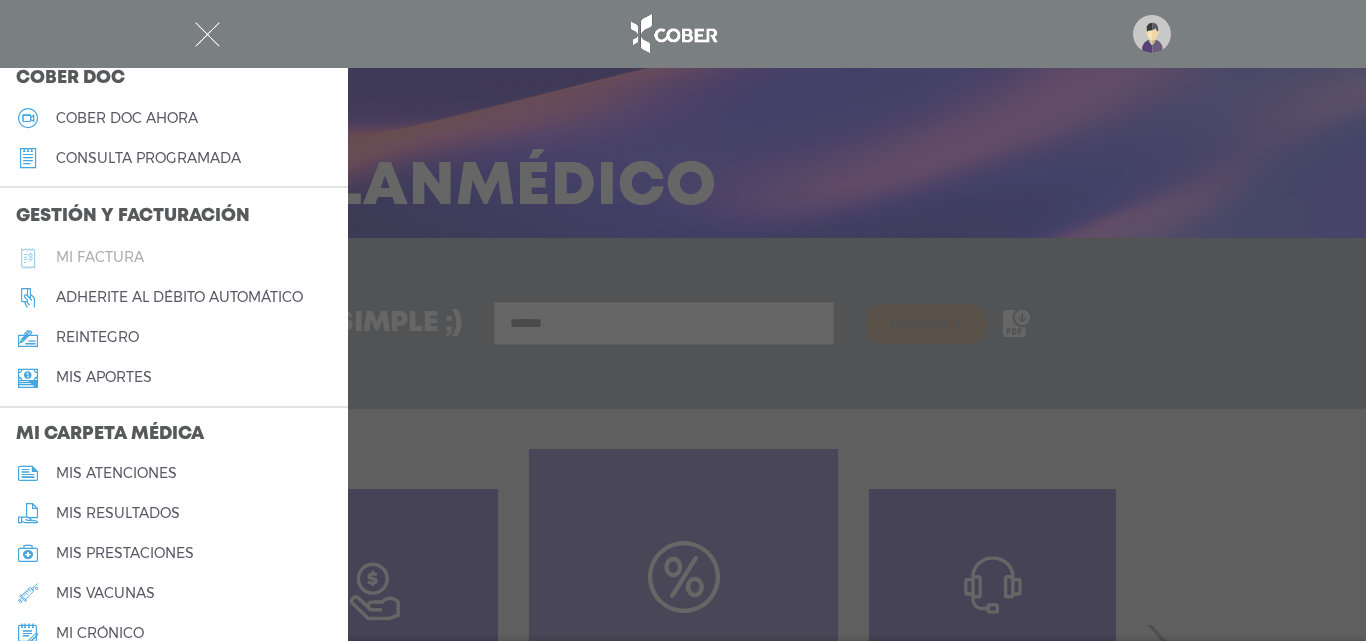 click on "Mi factura" at bounding box center [100, 257] 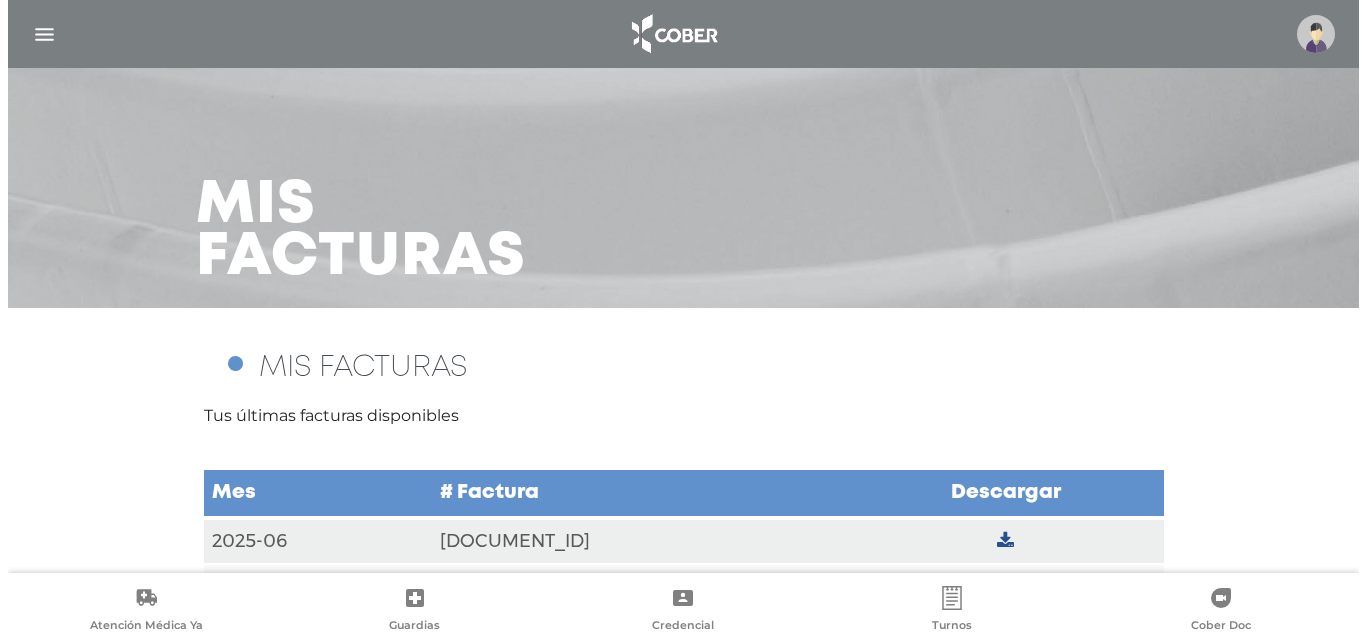 scroll, scrollTop: 61, scrollLeft: 0, axis: vertical 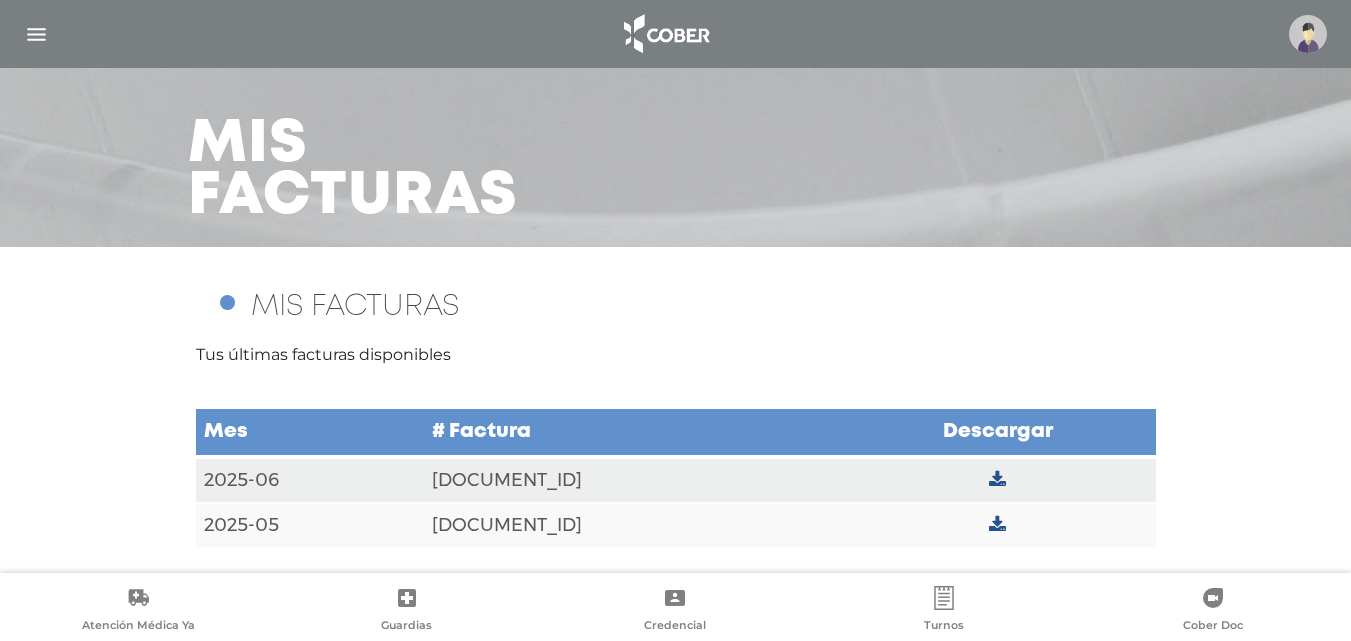 click at bounding box center (1308, 34) 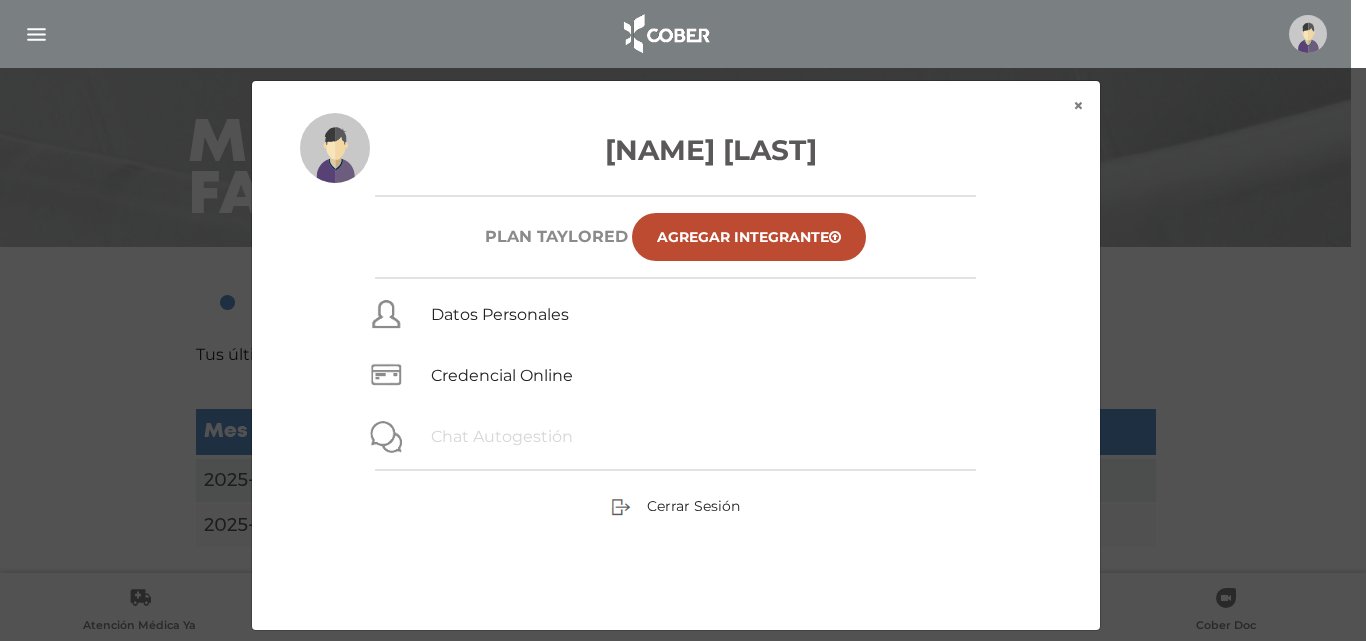 click on "Chat Autogestión" at bounding box center [502, 436] 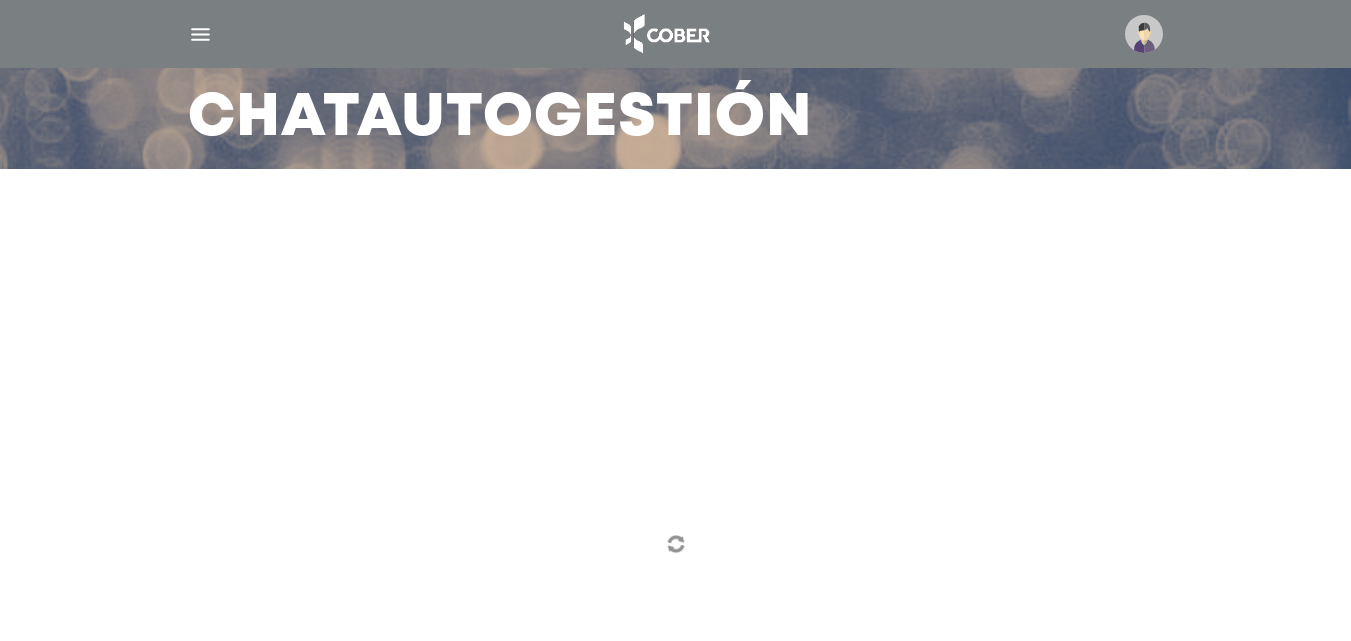scroll, scrollTop: 142, scrollLeft: 0, axis: vertical 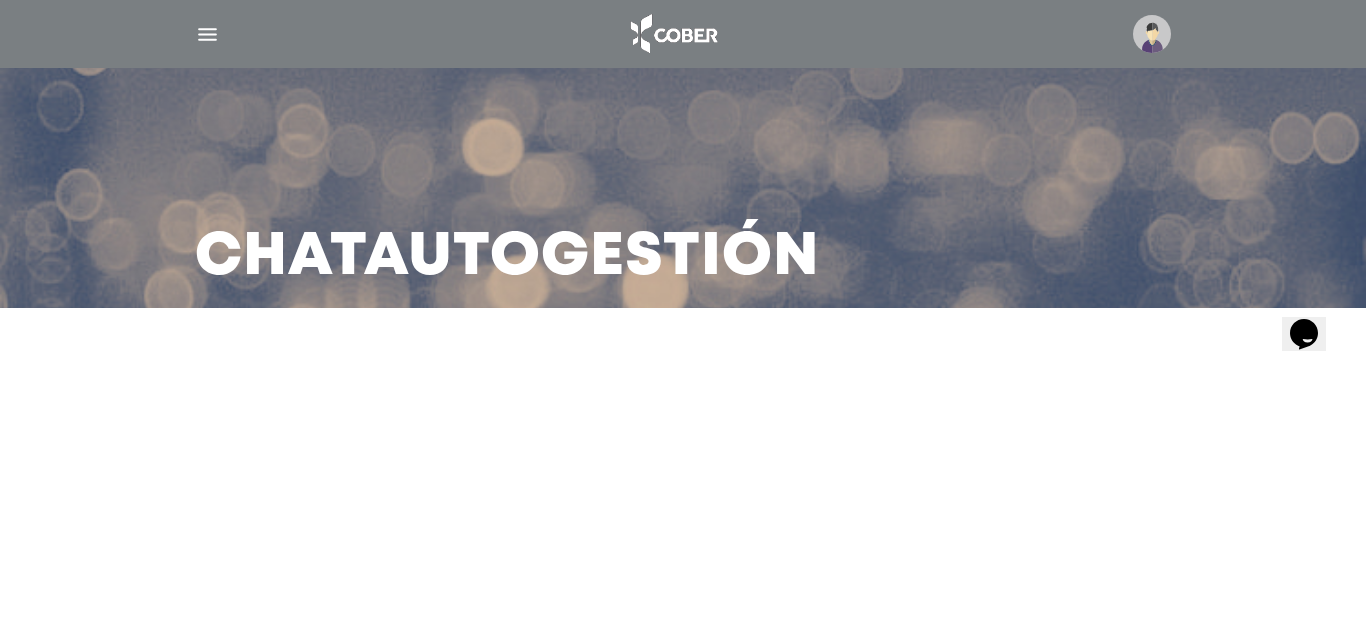 click on "Opens Chat This icon Opens the chat window." at bounding box center (1304, 333) 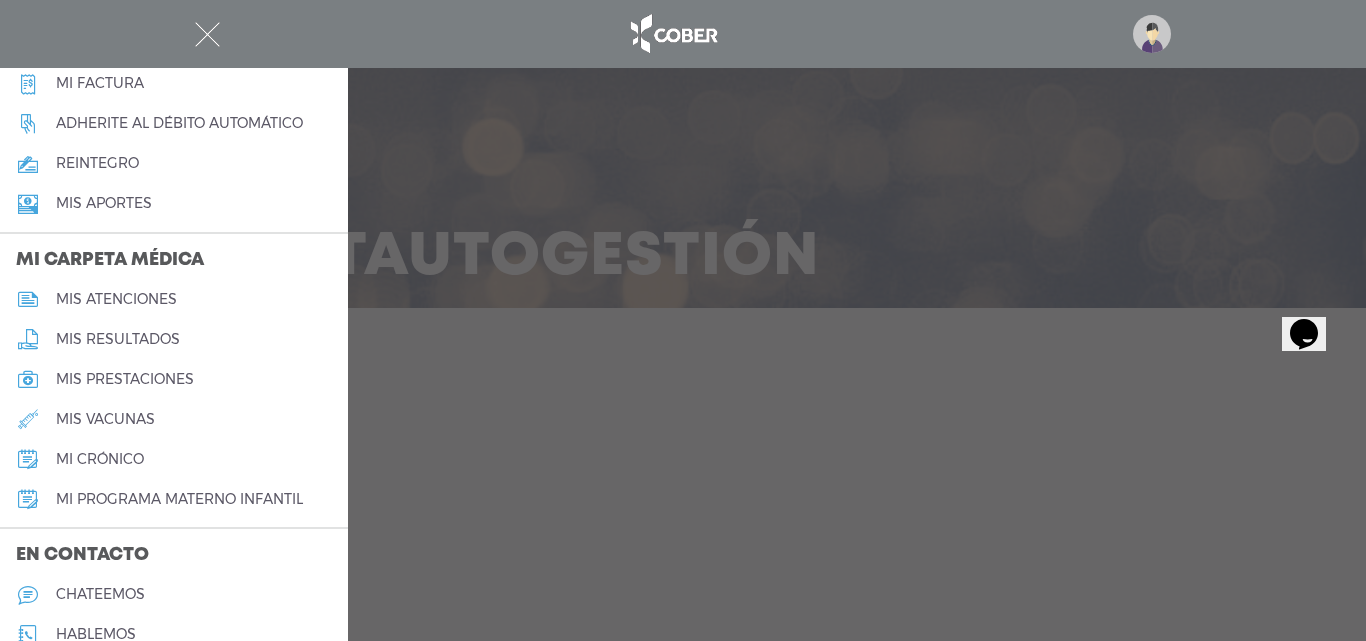 scroll, scrollTop: 900, scrollLeft: 0, axis: vertical 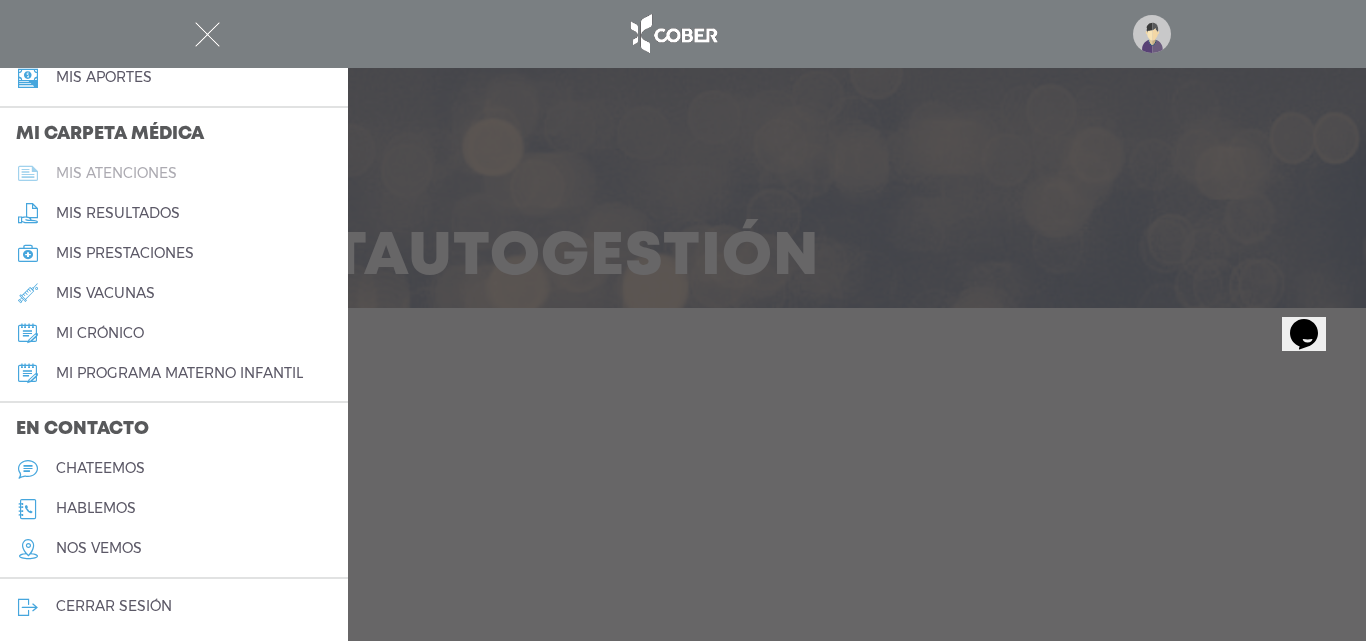 click on "mis atenciones" at bounding box center [116, 173] 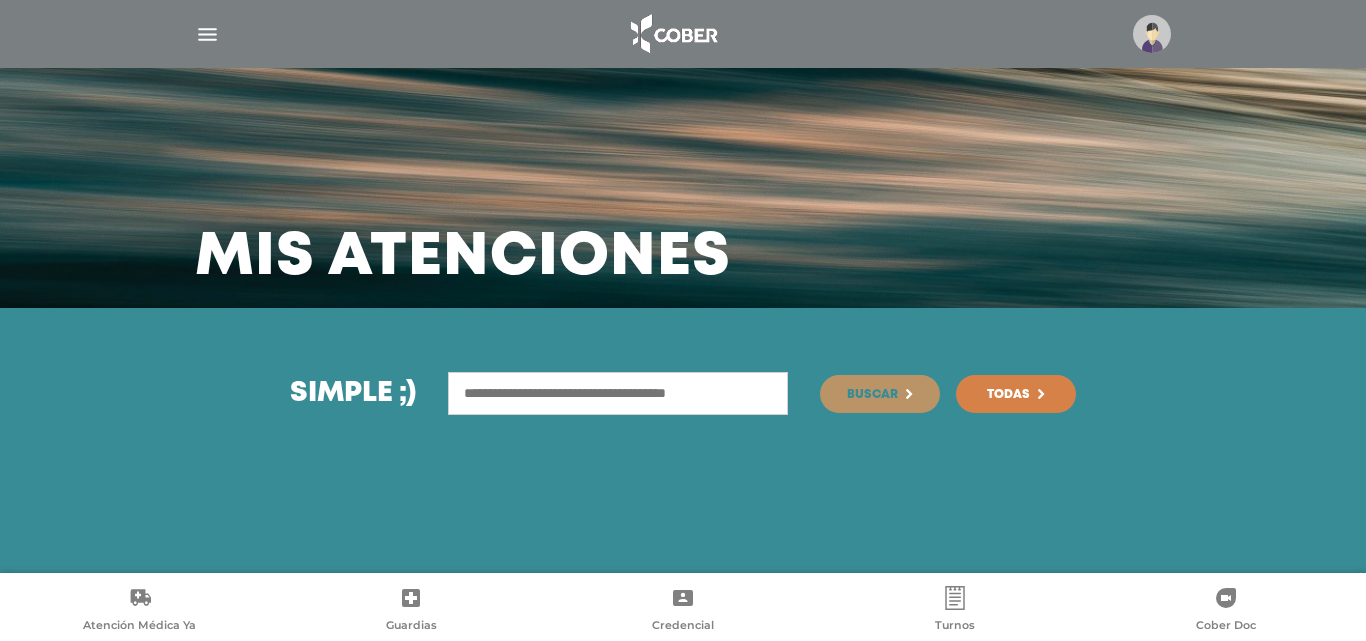 scroll, scrollTop: 0, scrollLeft: 0, axis: both 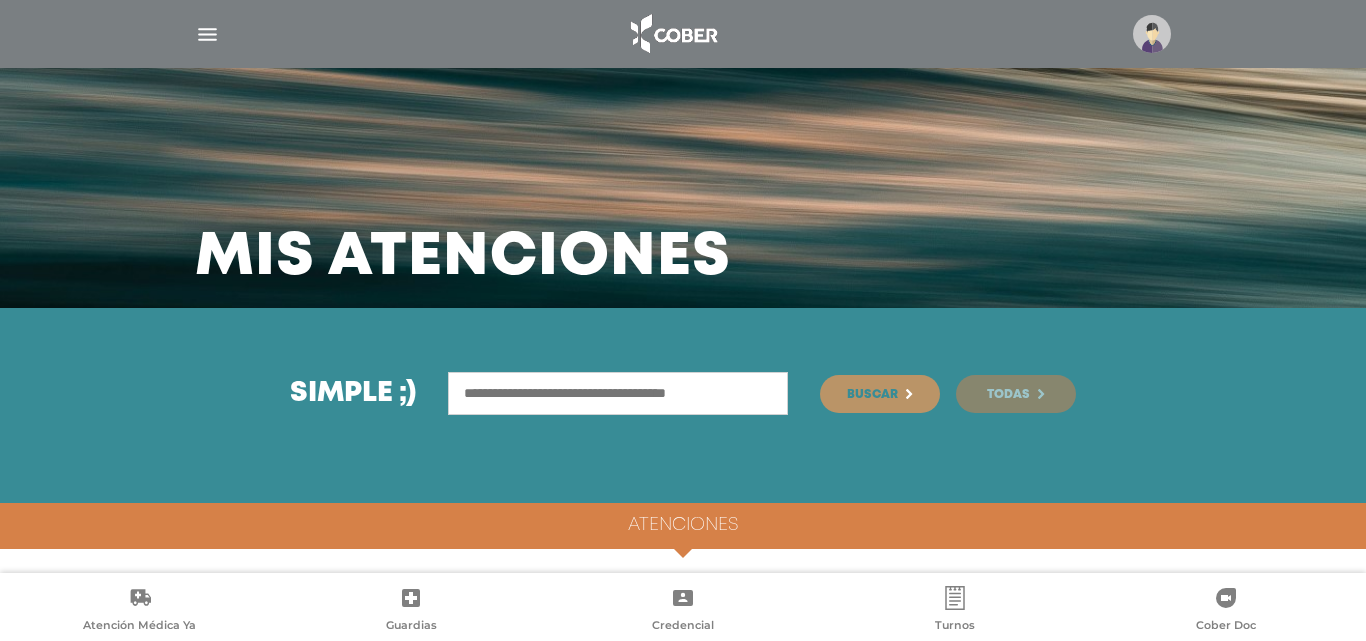 click on "Todas" at bounding box center [1008, 395] 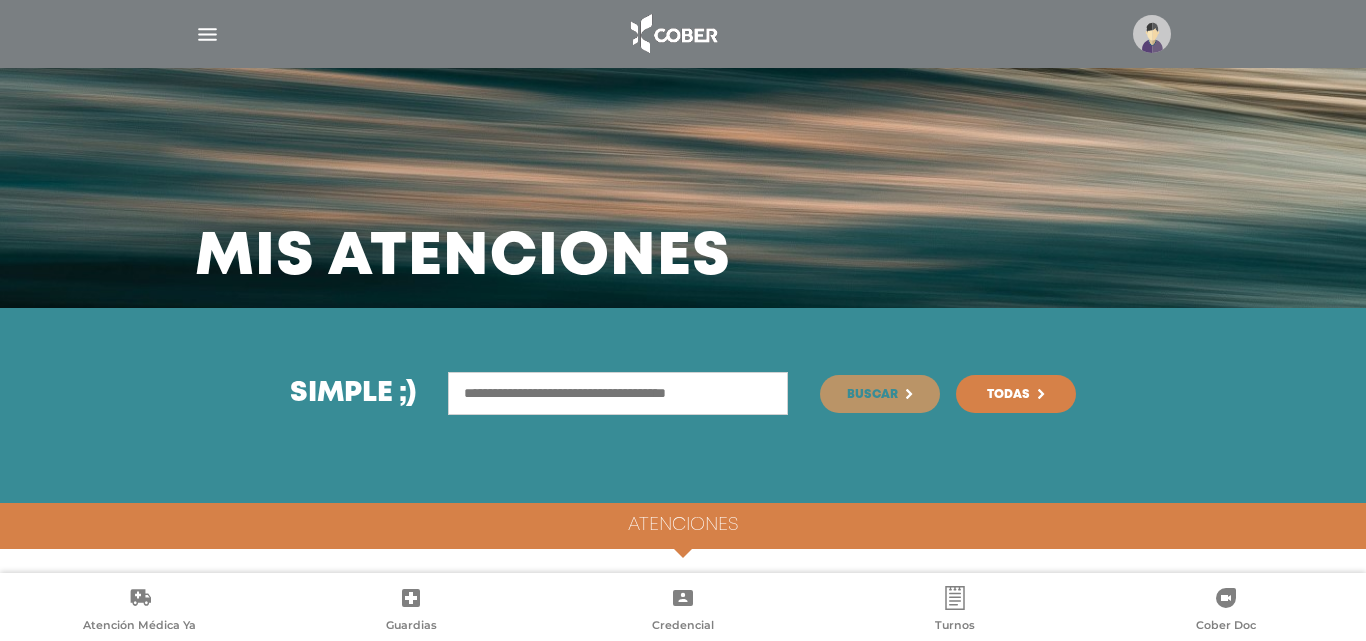 click at bounding box center [207, 34] 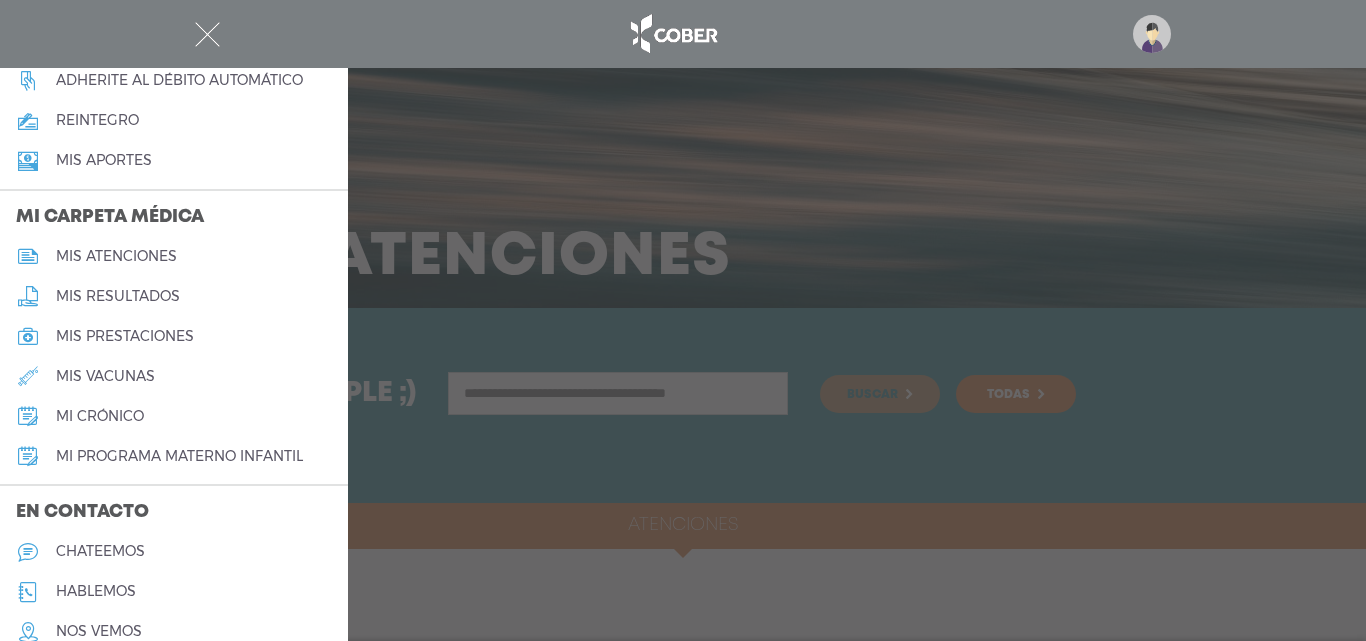 scroll, scrollTop: 900, scrollLeft: 0, axis: vertical 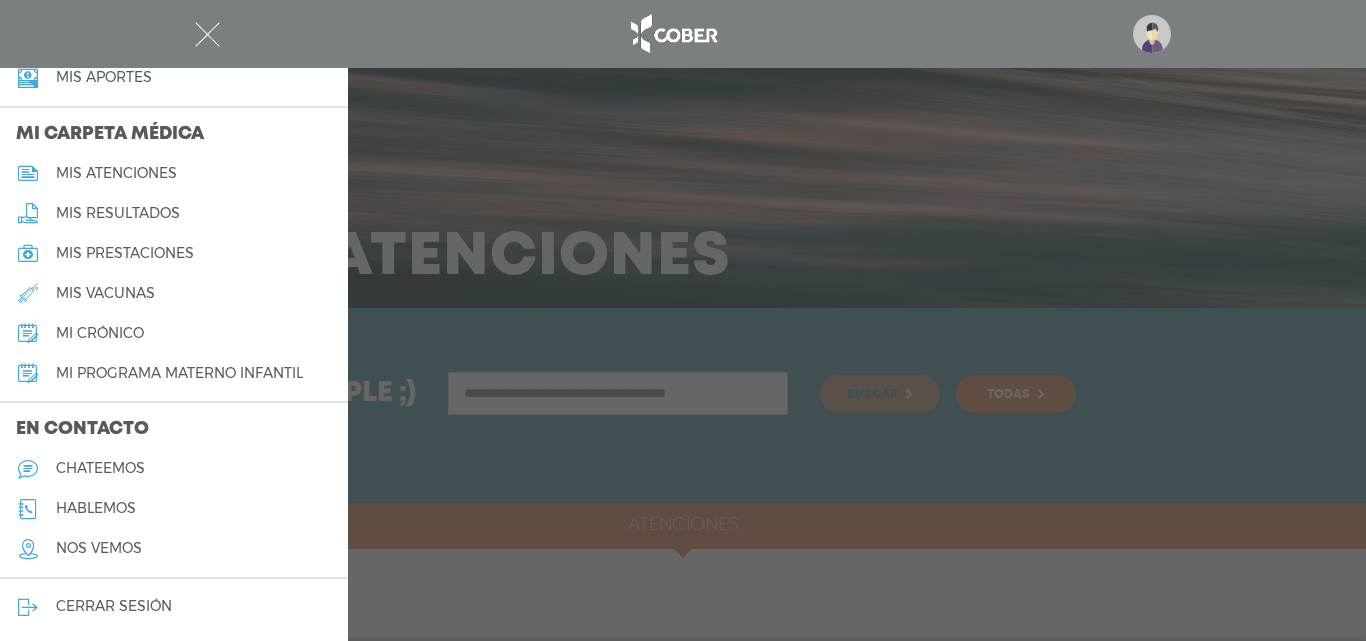 click on "mis resultados" at bounding box center [118, 213] 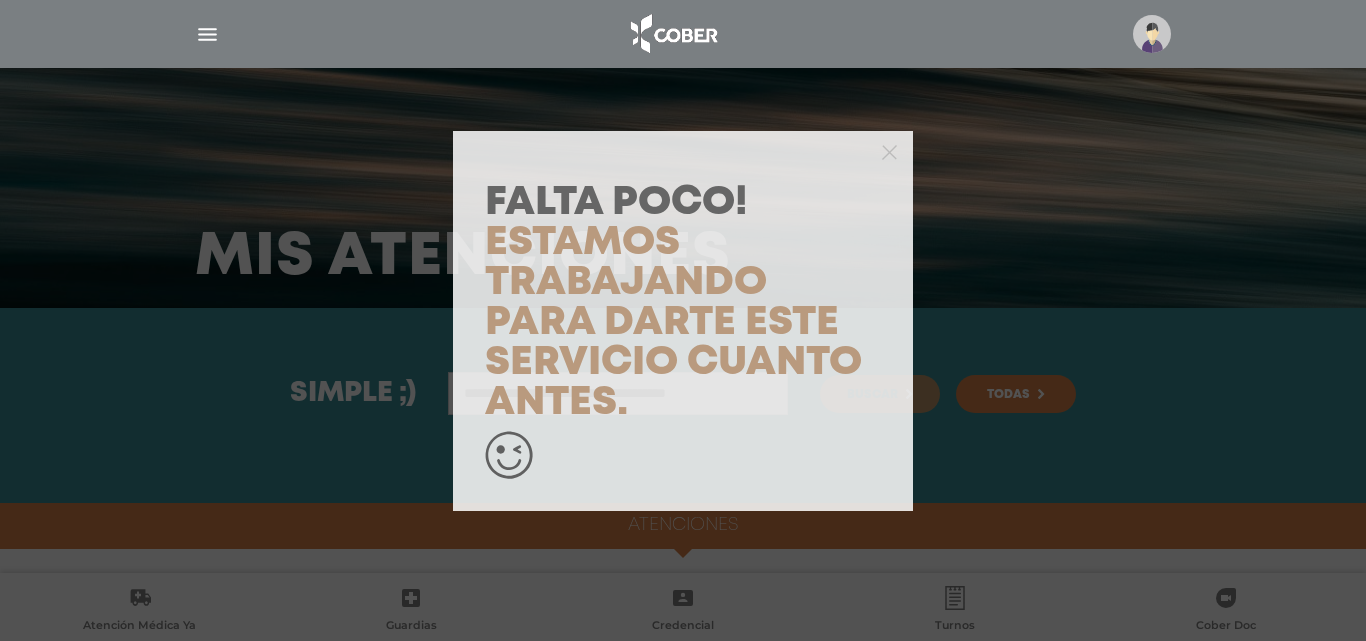 click on "Falta Poco!
Estamos trabajando para darte este servicio cuanto antes." at bounding box center (683, 320) 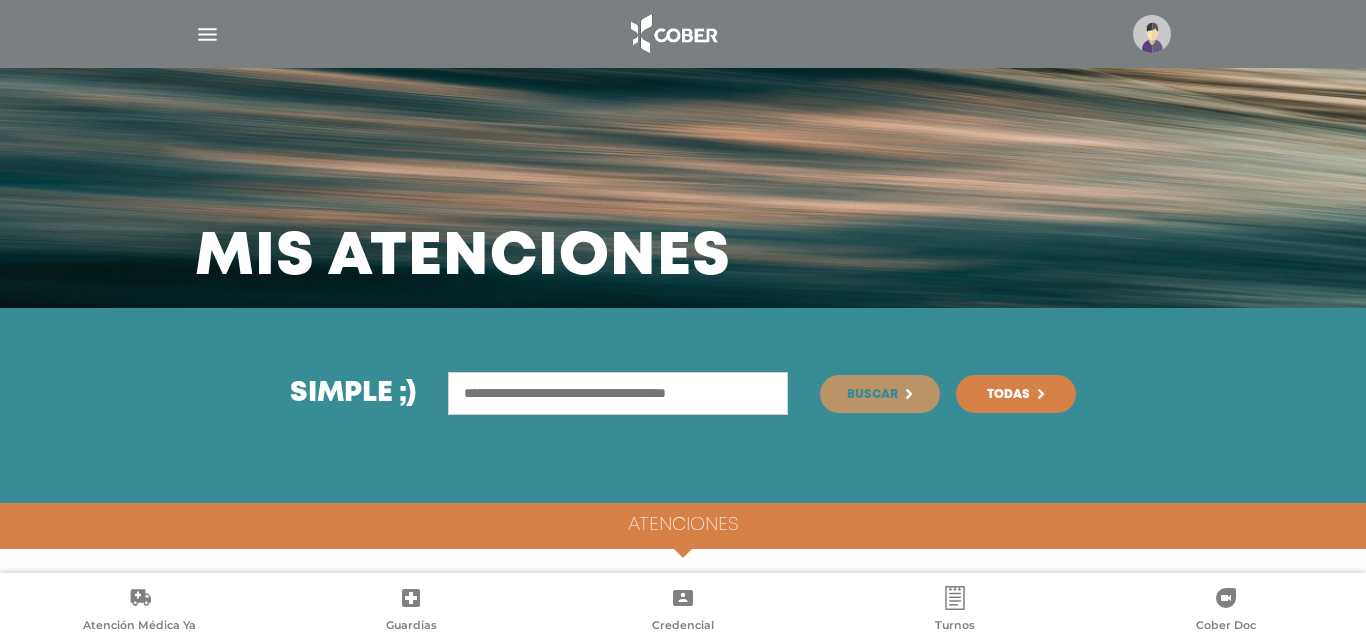 click at bounding box center (207, 34) 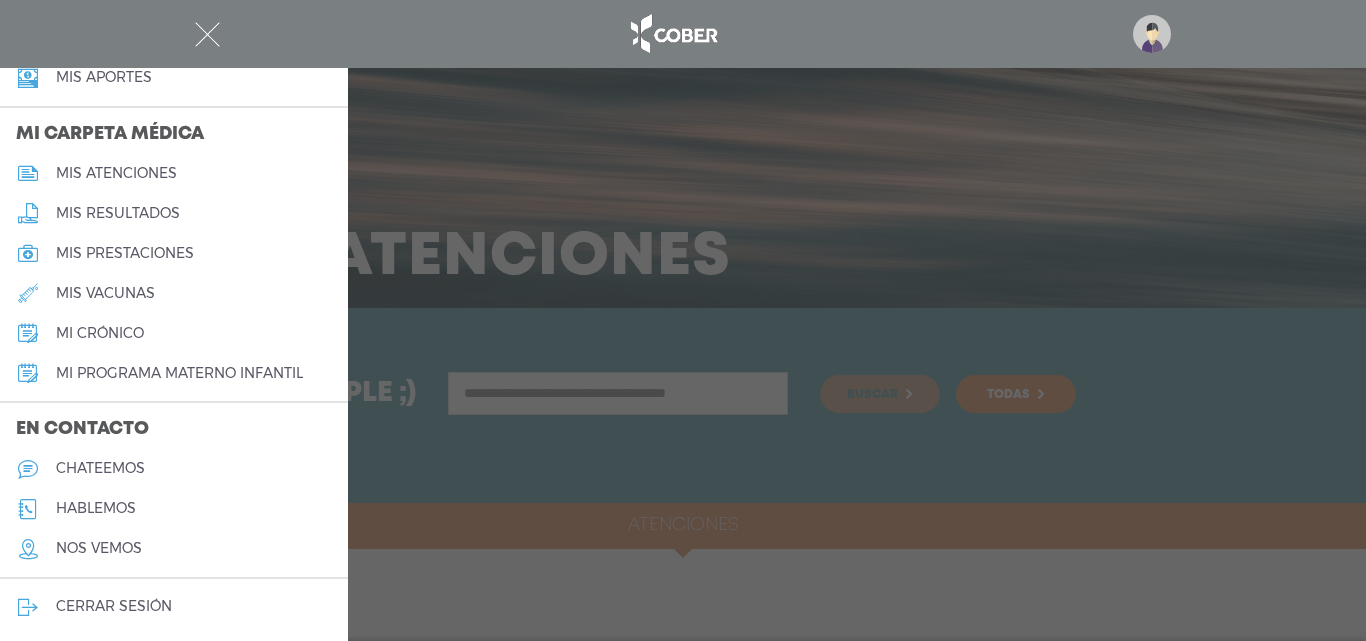 scroll, scrollTop: 902, scrollLeft: 0, axis: vertical 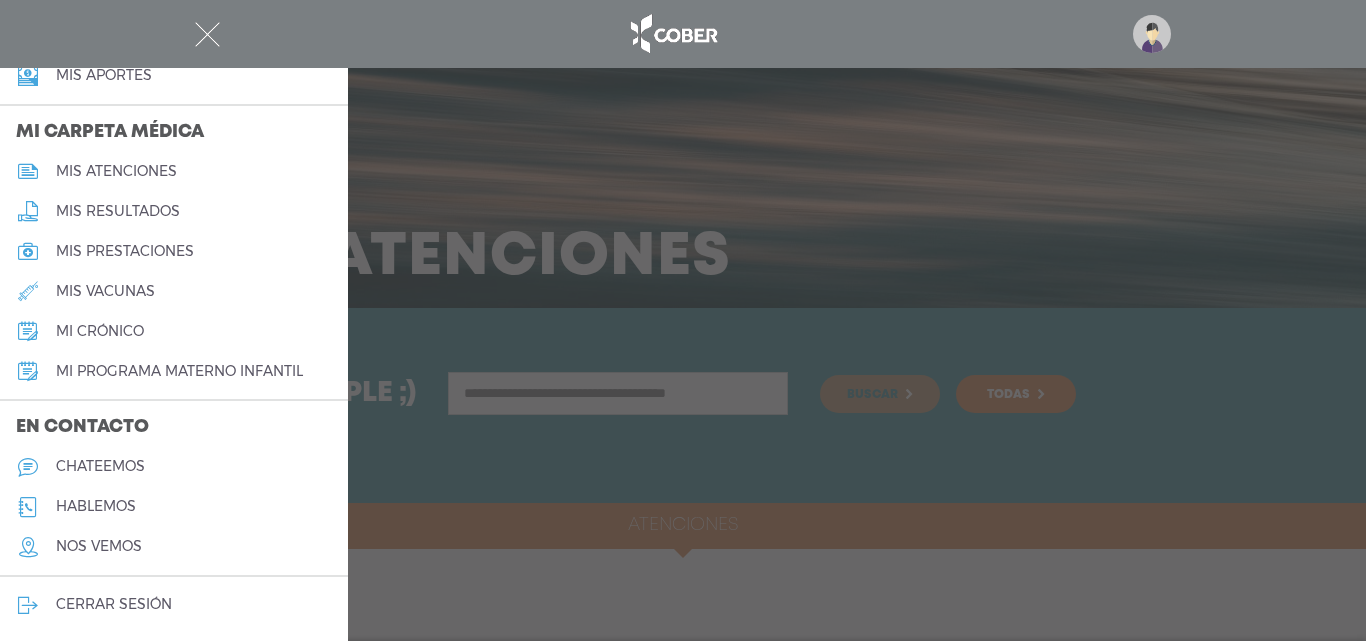 click on "mi crónico" at bounding box center (100, 331) 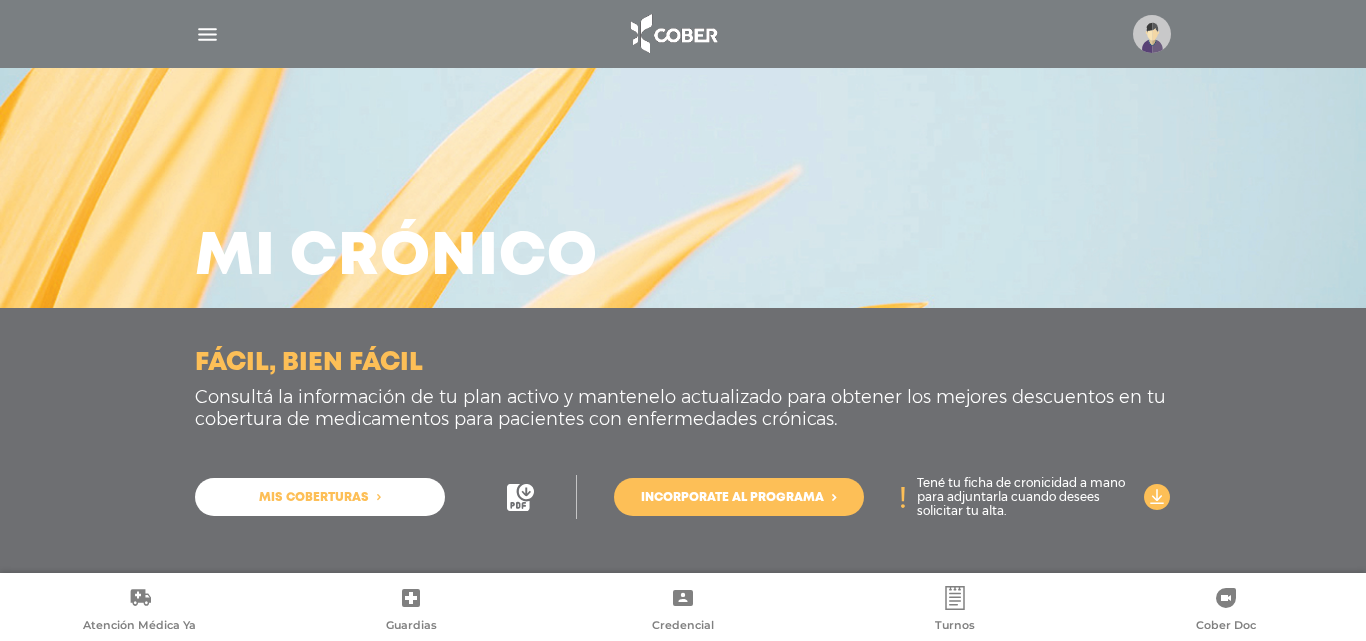 scroll, scrollTop: 0, scrollLeft: 0, axis: both 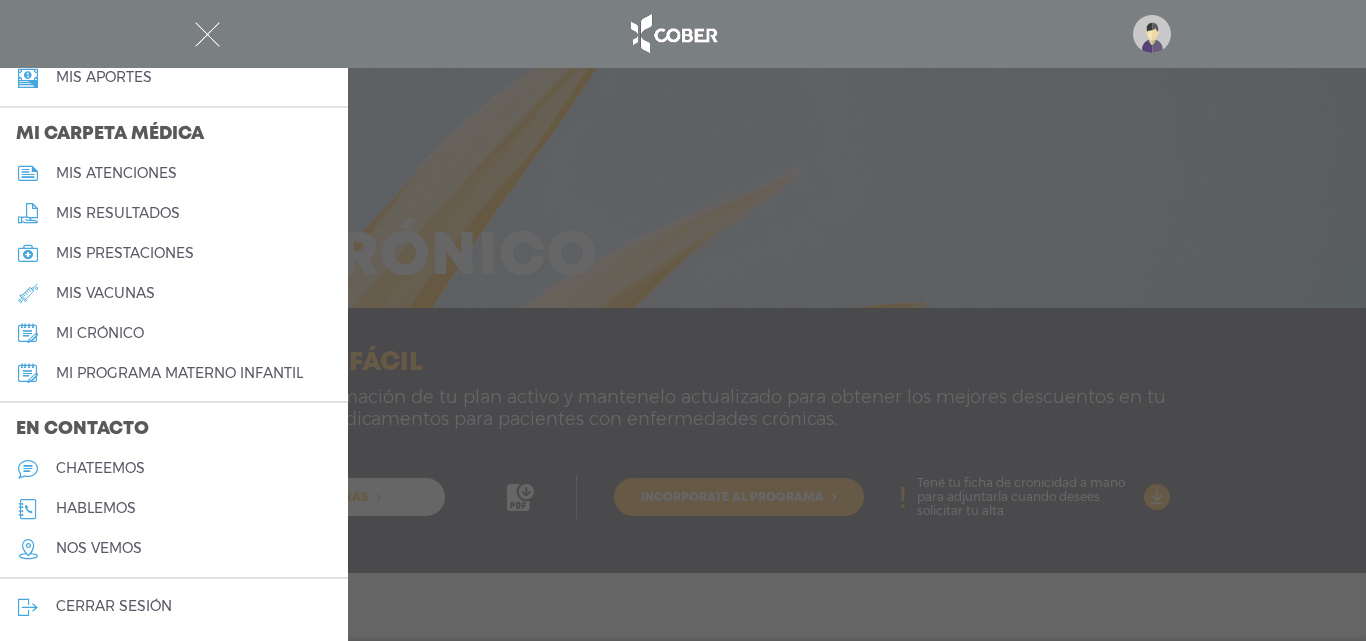 click on "mi programa materno infantil" at bounding box center (179, 373) 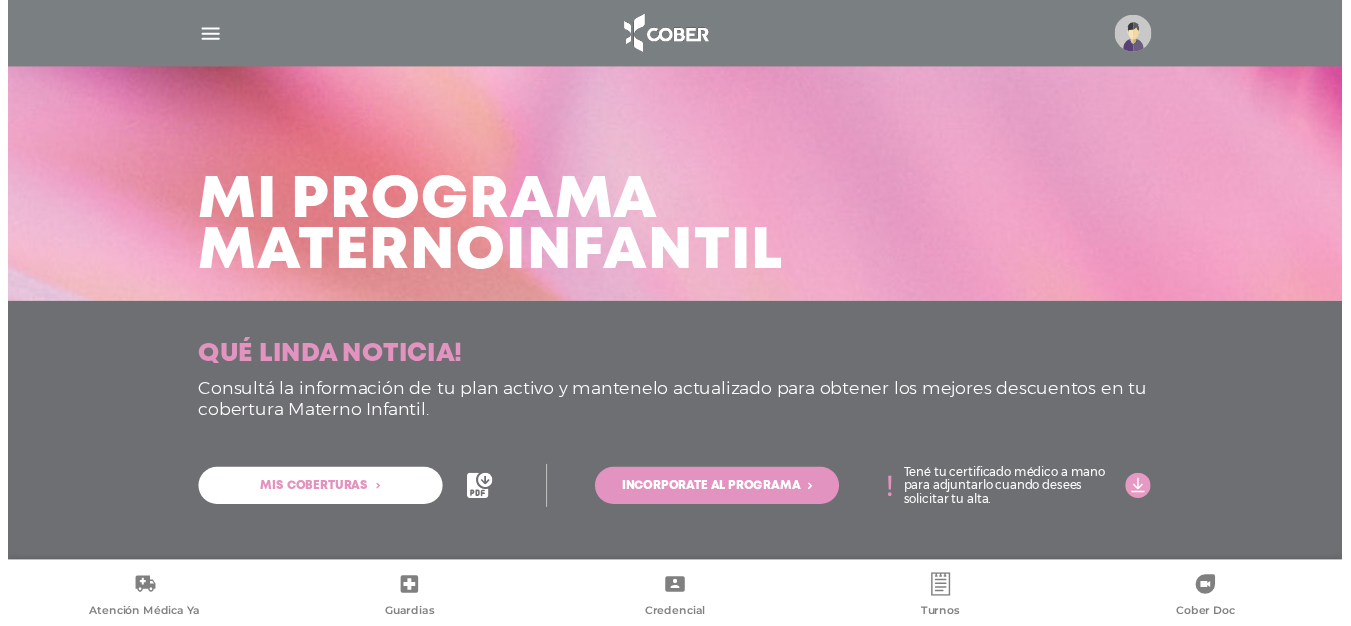 scroll, scrollTop: 0, scrollLeft: 0, axis: both 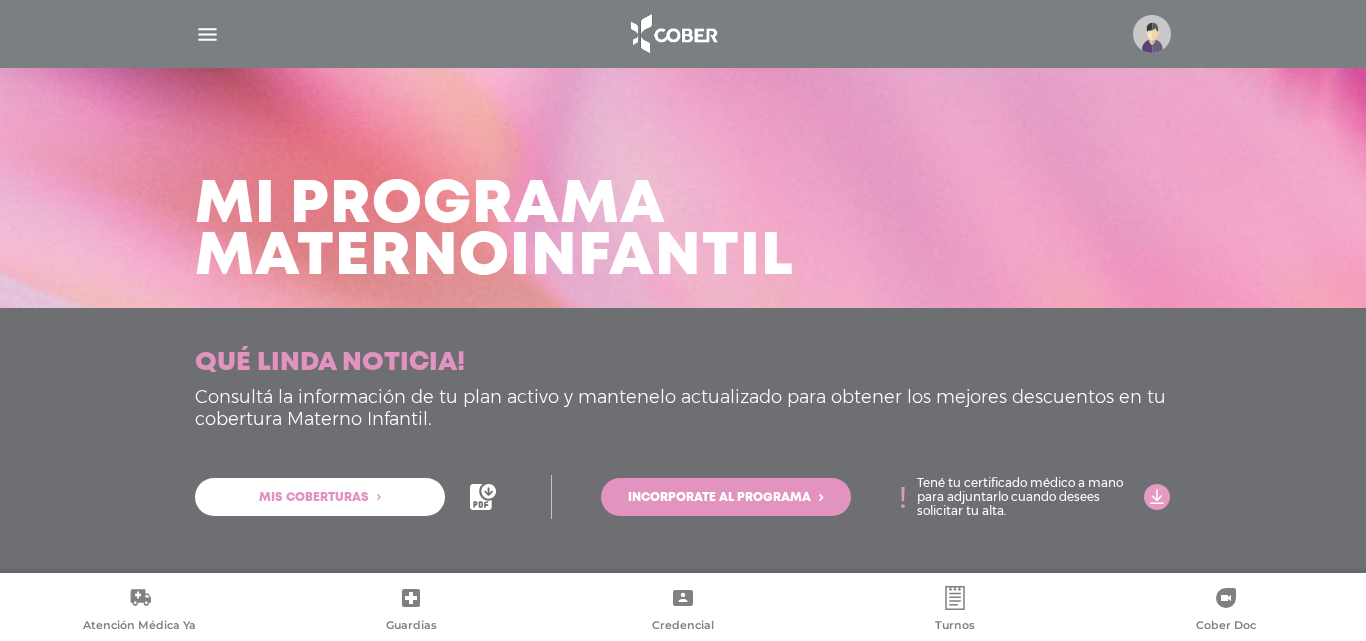click on "Mis coberturas" at bounding box center [314, 498] 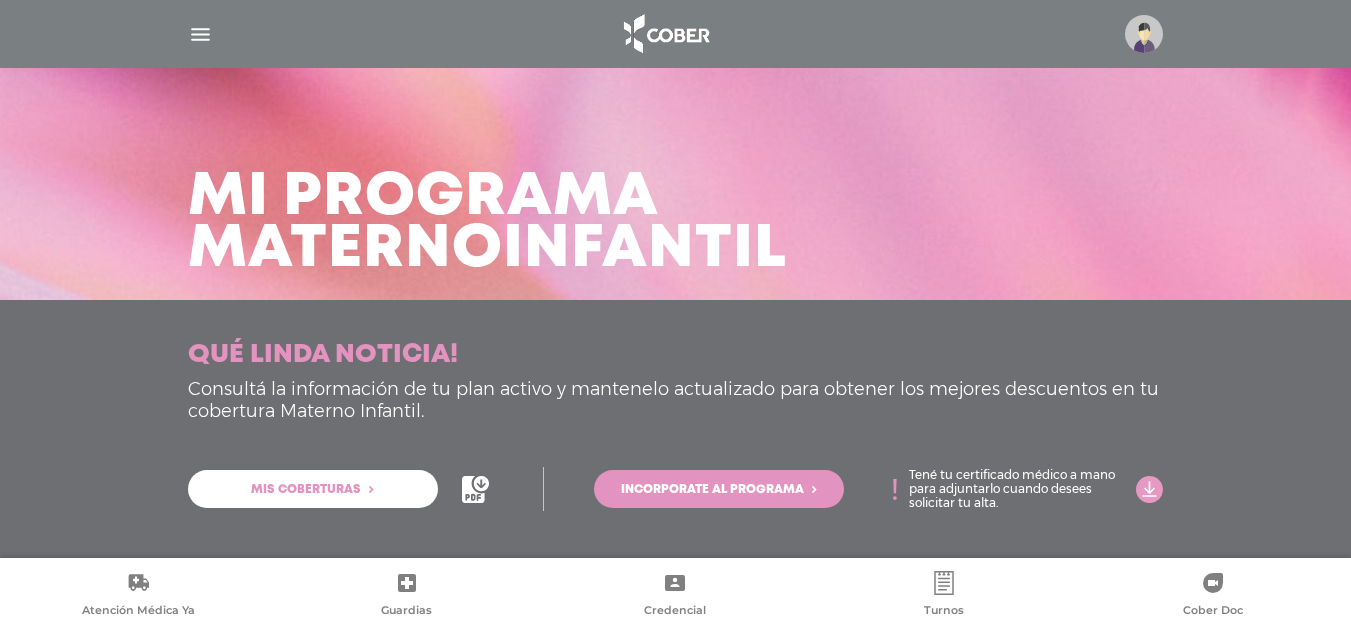 scroll, scrollTop: 167, scrollLeft: 0, axis: vertical 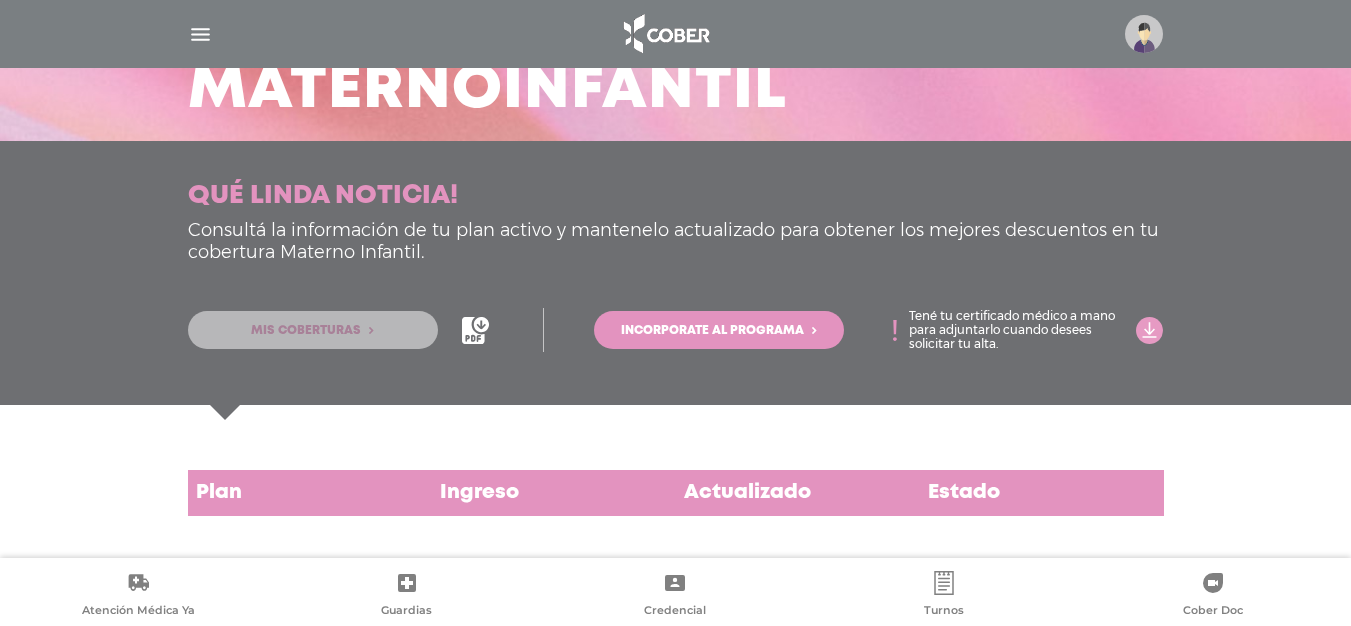click on "Mis coberturas" at bounding box center [306, 331] 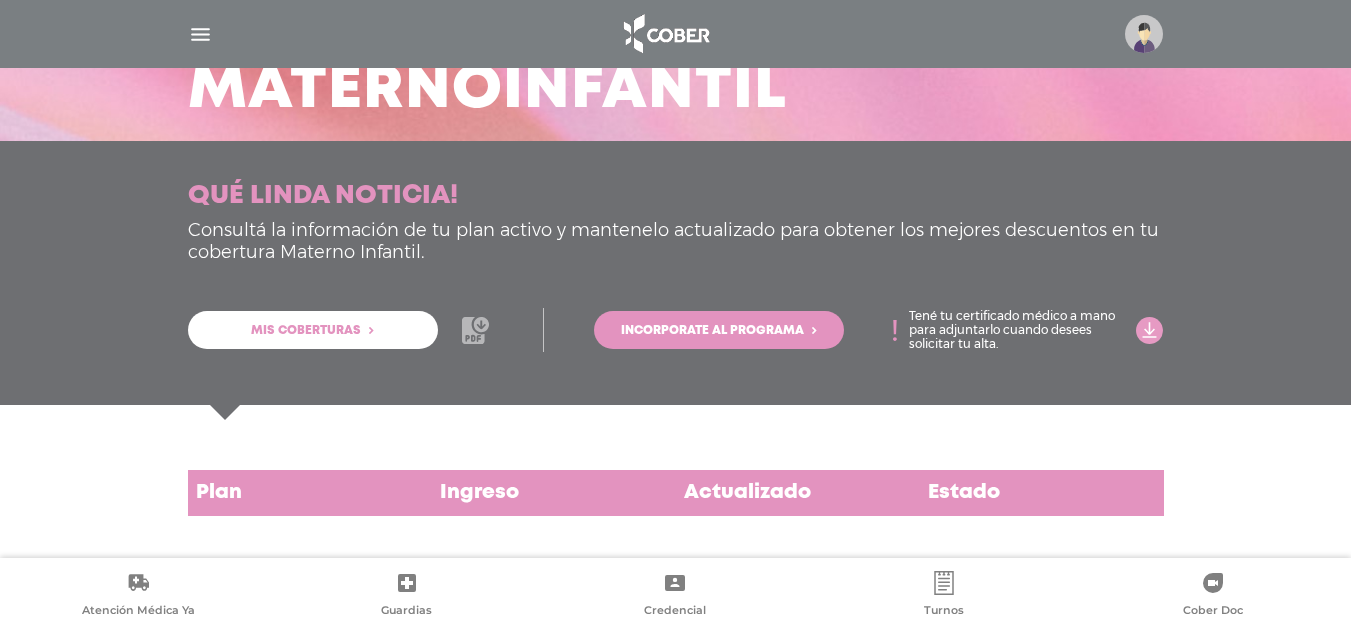 click at bounding box center (476, 330) 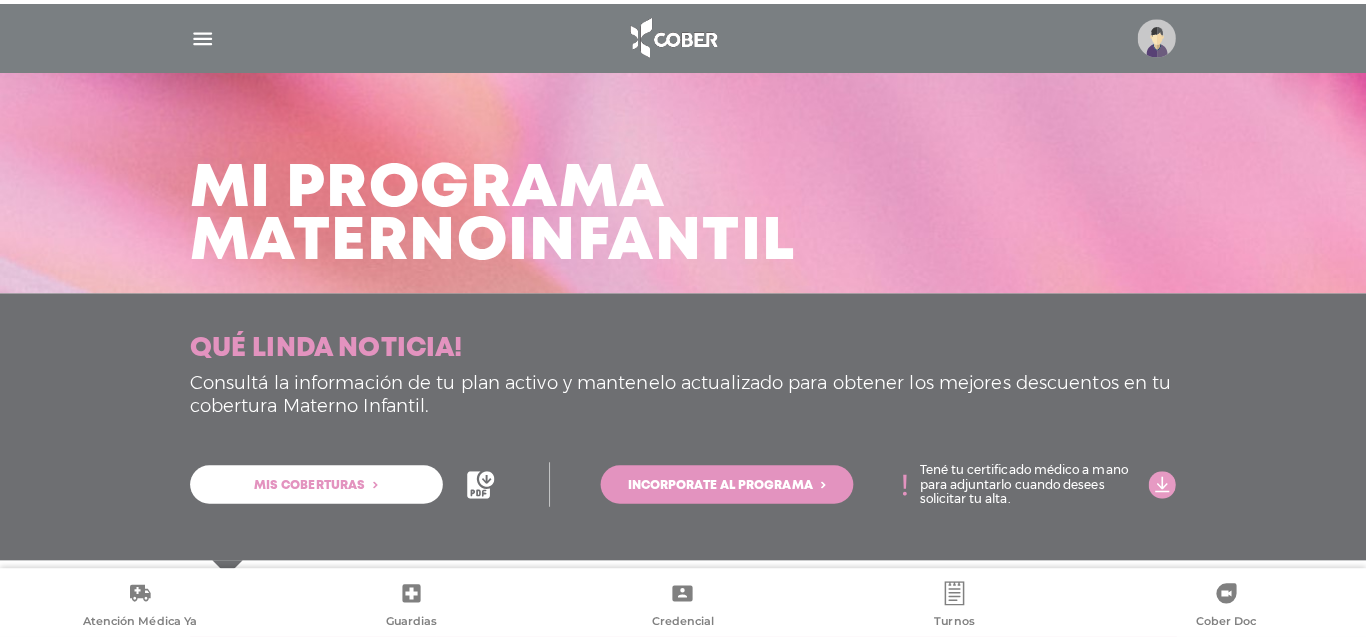 scroll, scrollTop: 0, scrollLeft: 0, axis: both 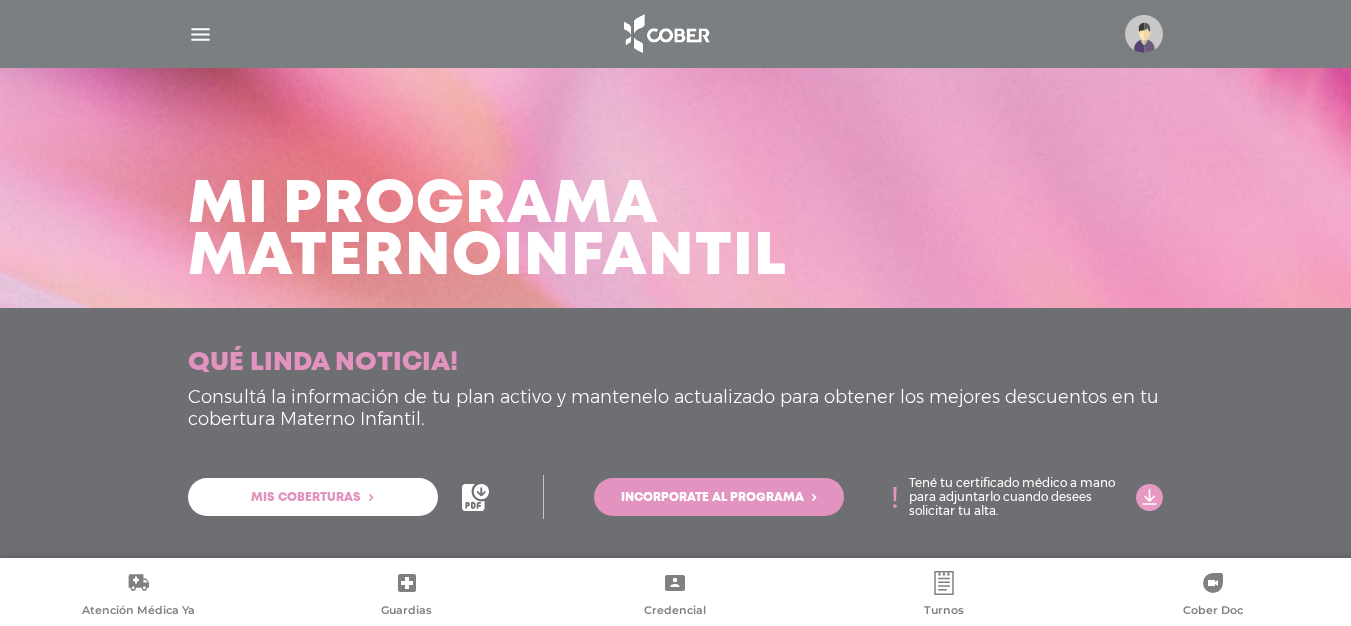 click at bounding box center [200, 34] 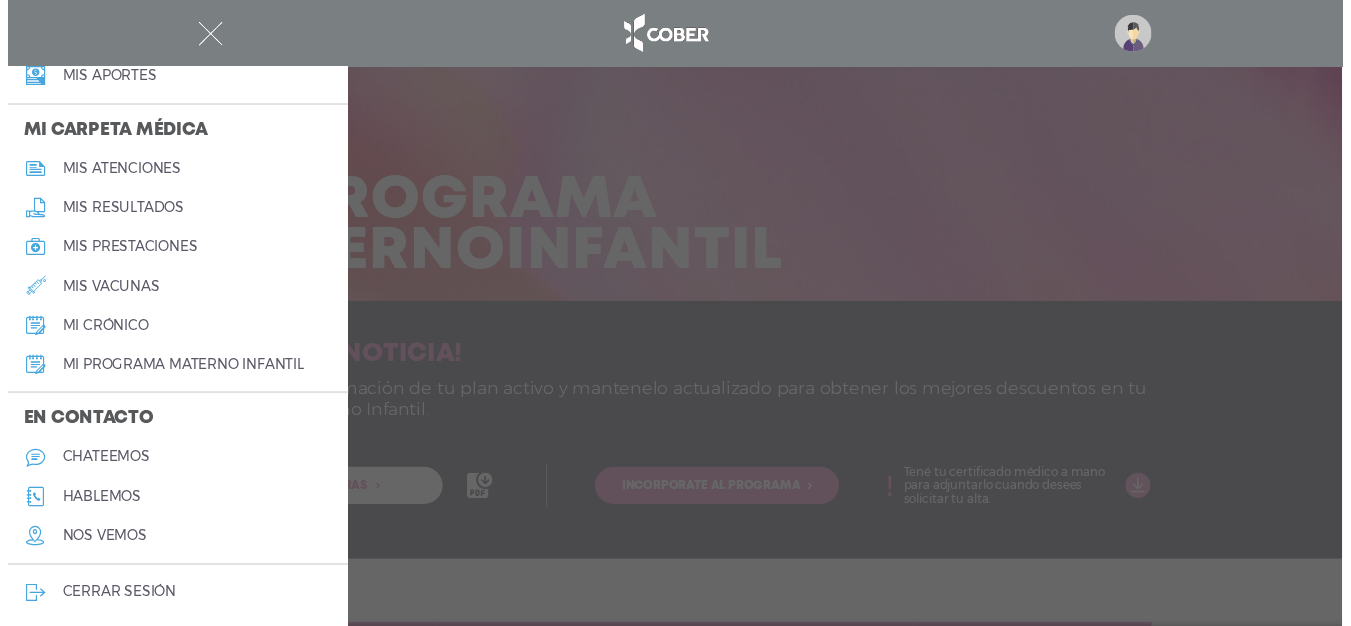 scroll, scrollTop: 902, scrollLeft: 0, axis: vertical 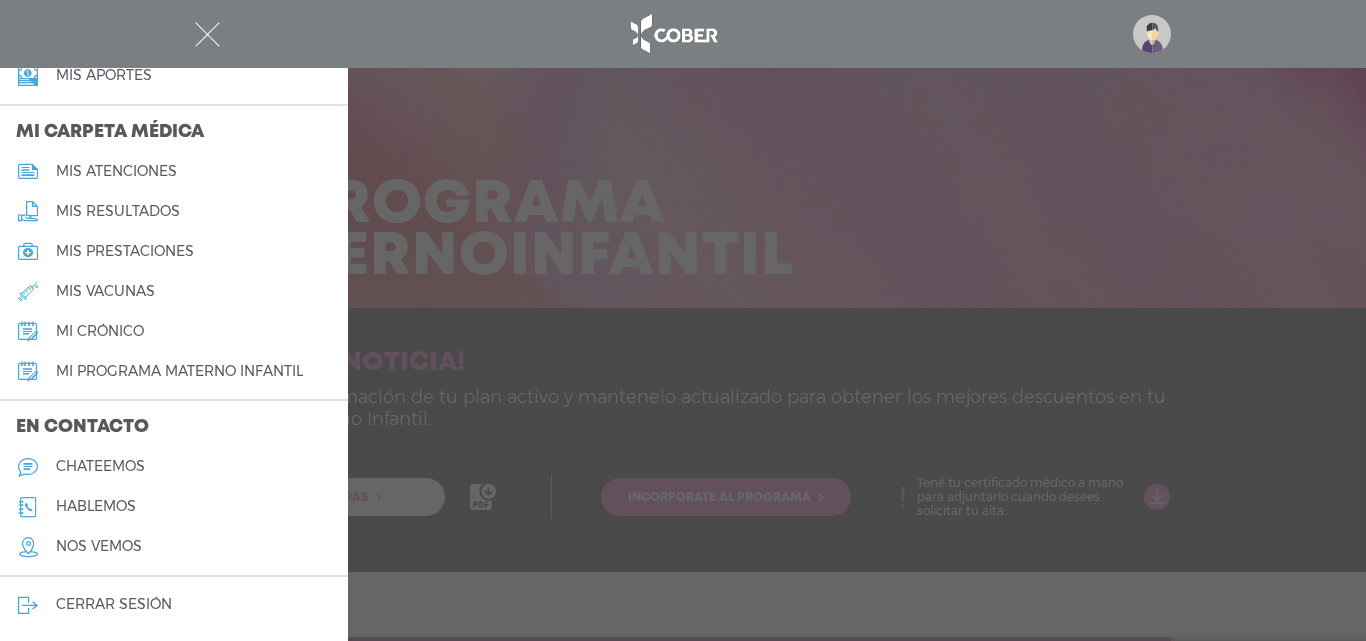 click on "hablemos" at bounding box center (96, 506) 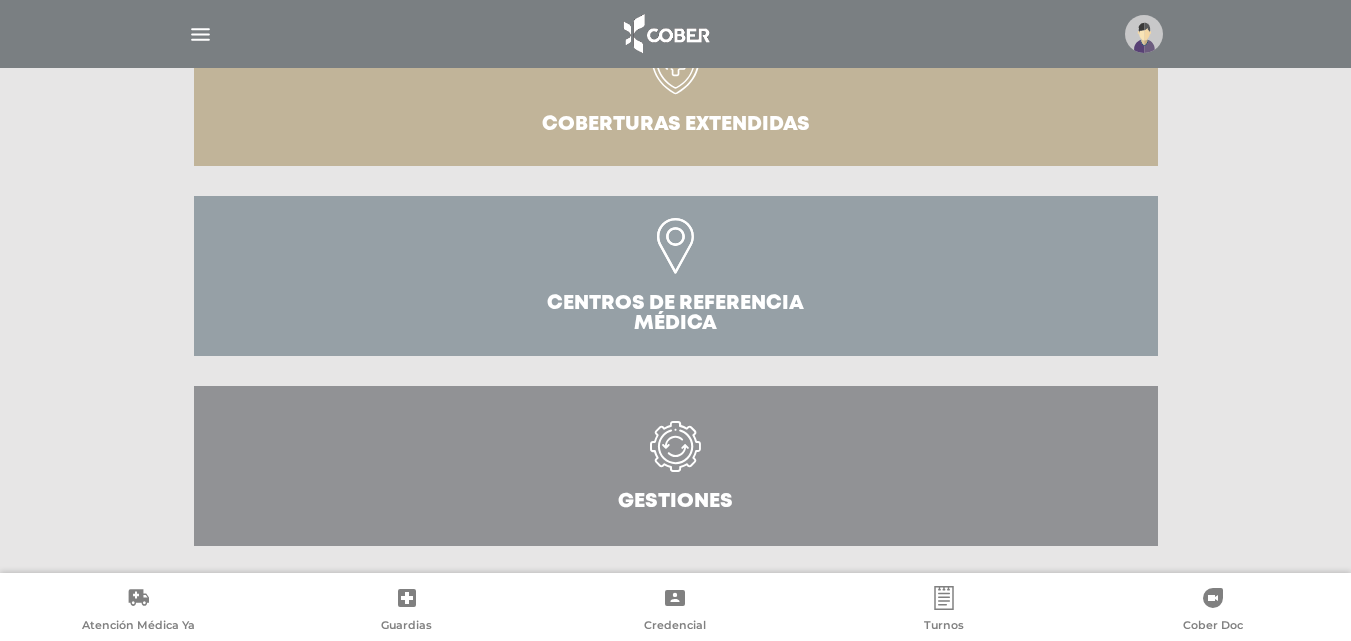 scroll, scrollTop: 715, scrollLeft: 0, axis: vertical 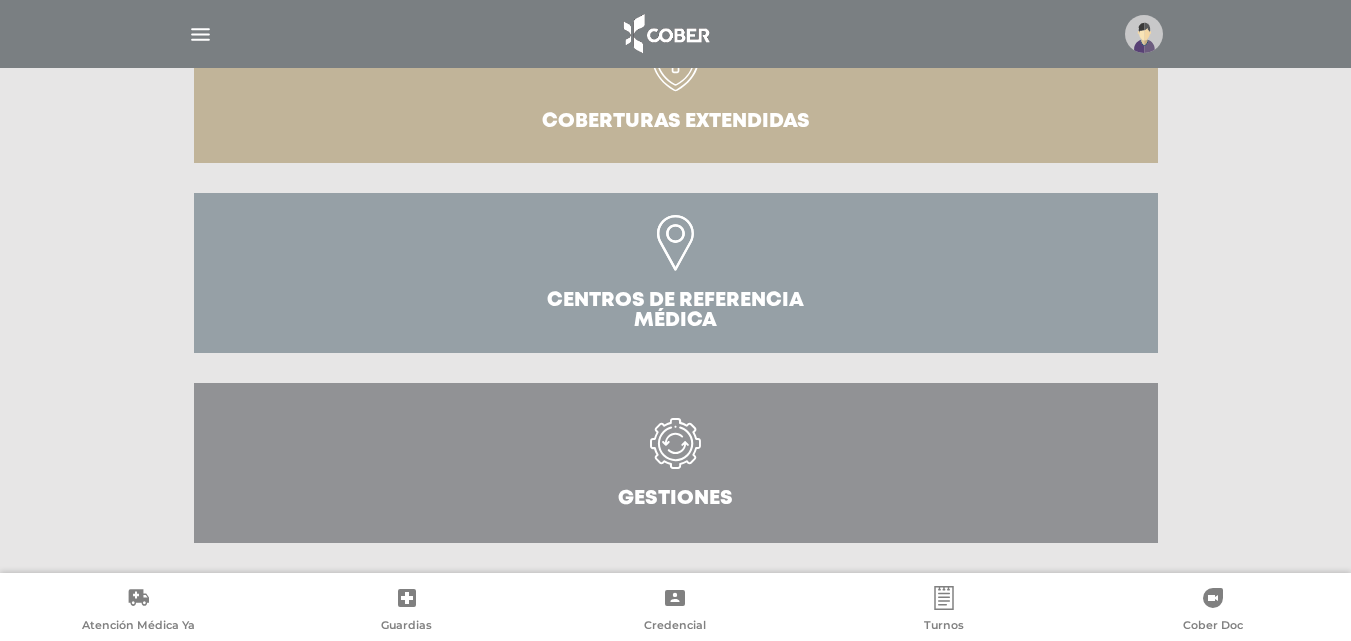 click at bounding box center [675, 453] 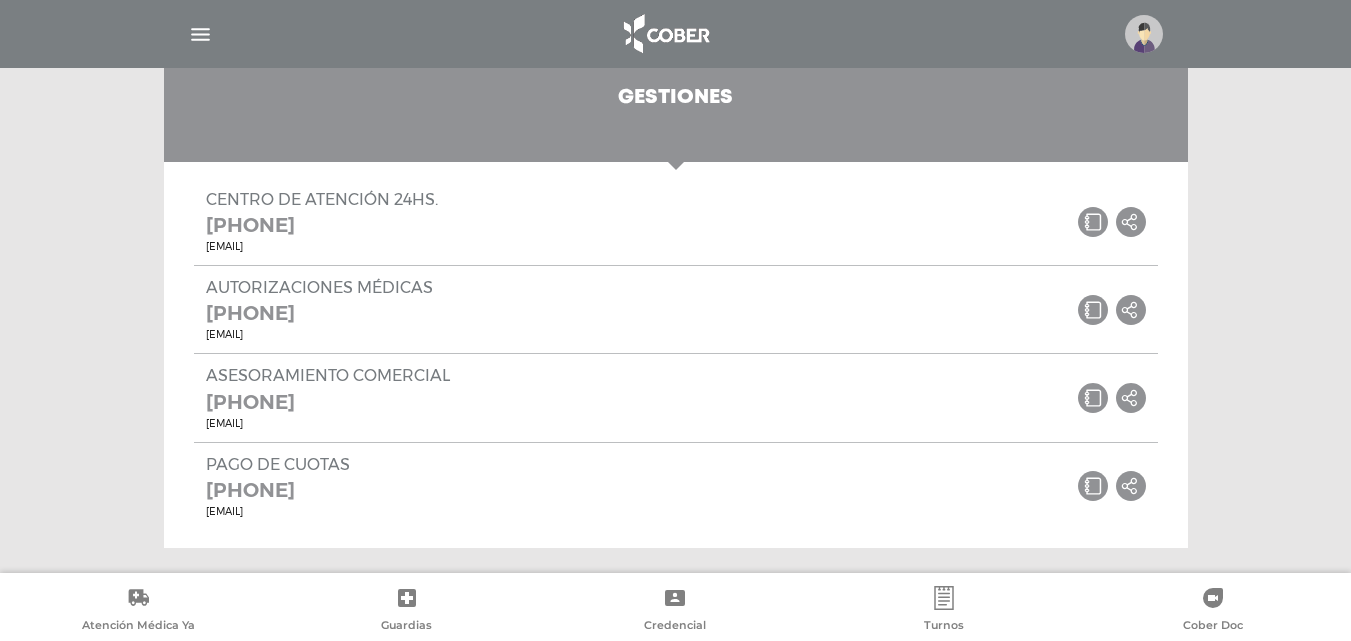 scroll, scrollTop: 1141, scrollLeft: 0, axis: vertical 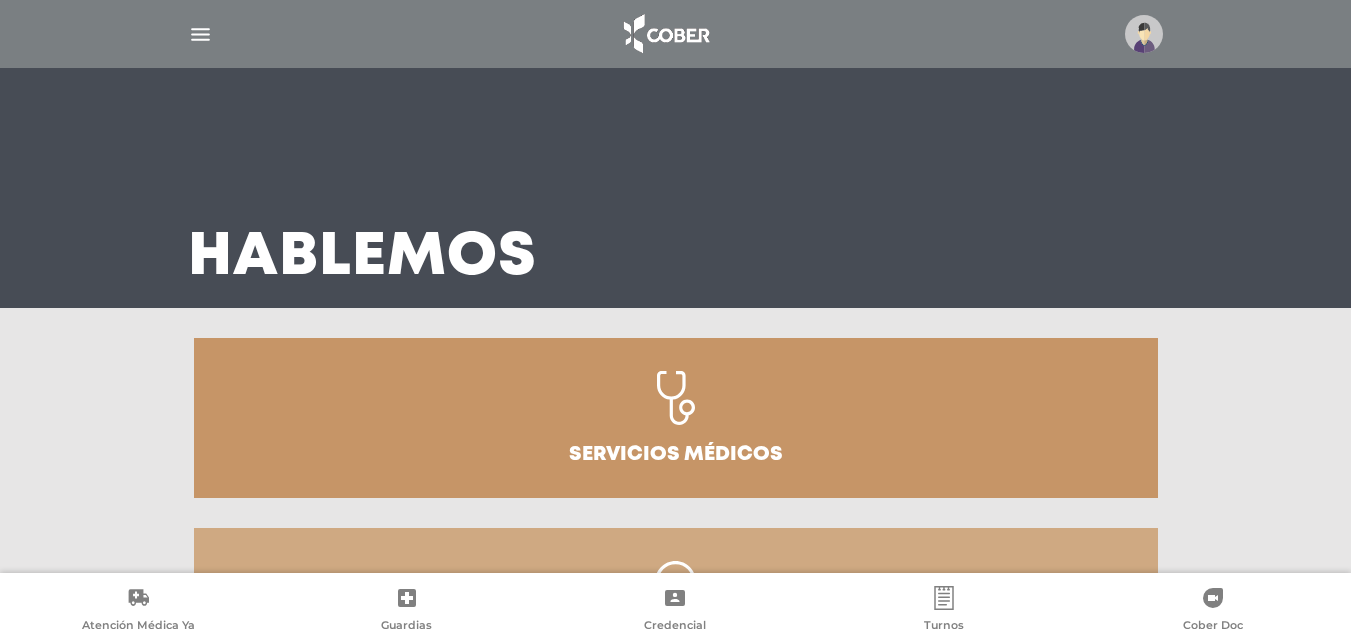 click at bounding box center (200, 34) 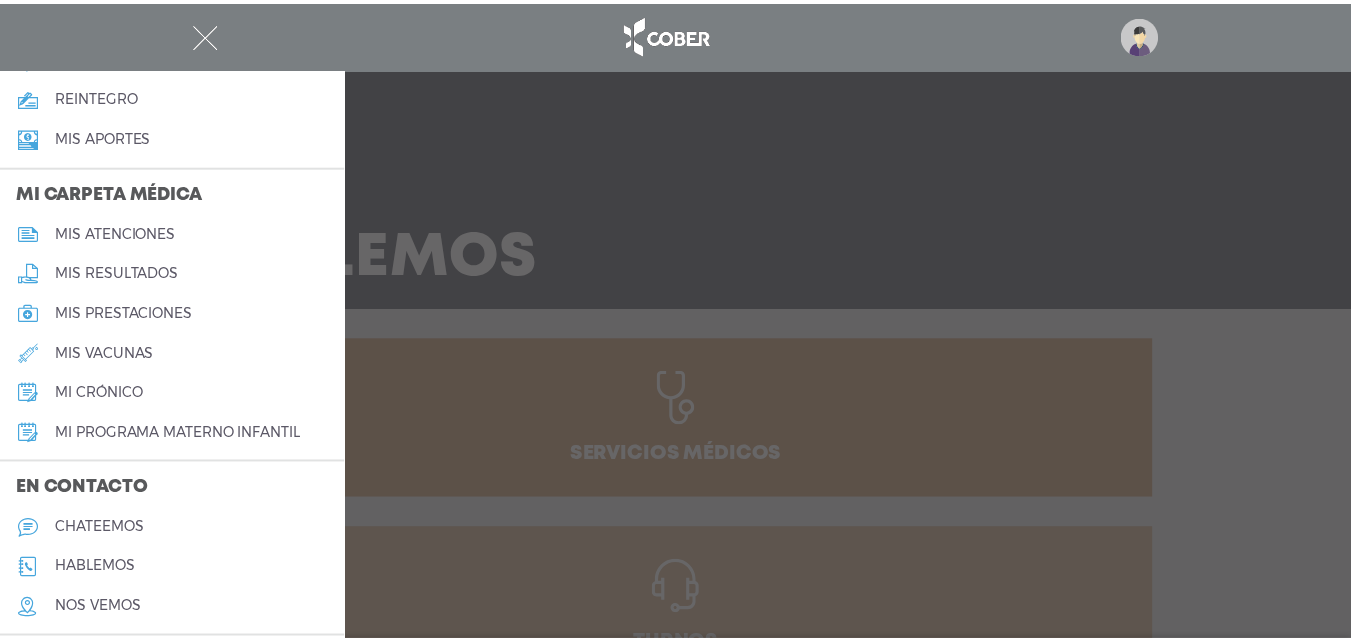 scroll, scrollTop: 902, scrollLeft: 0, axis: vertical 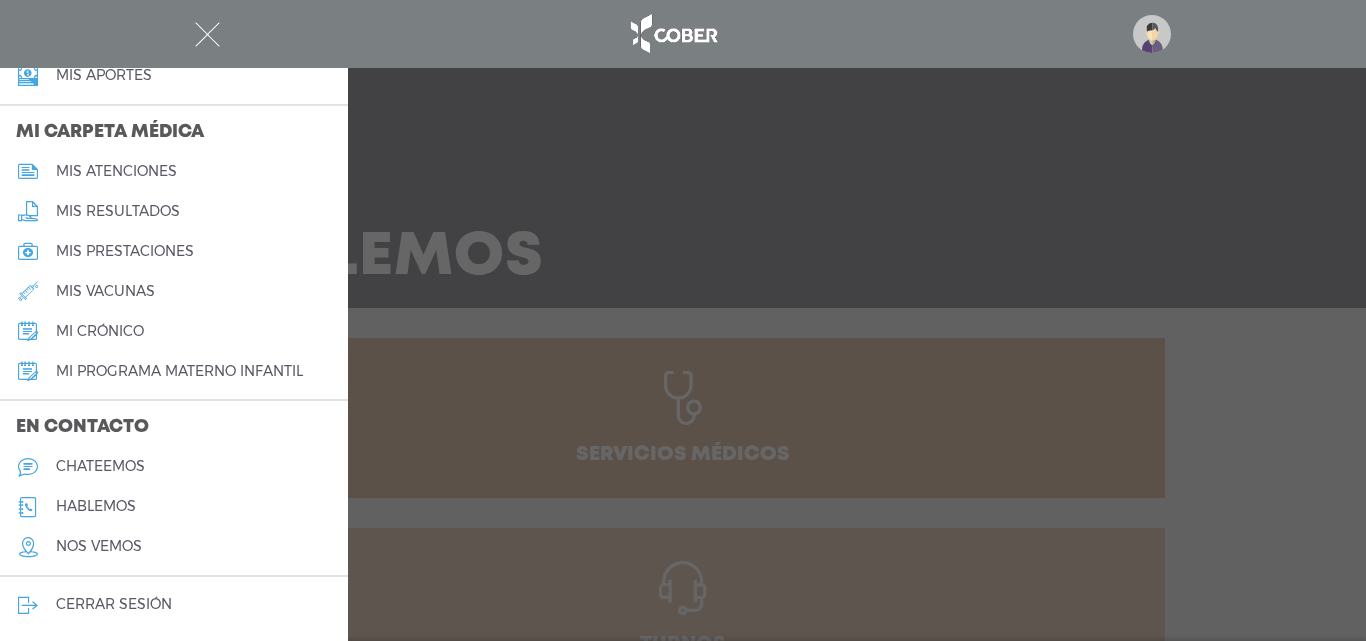 click on "chateemos" at bounding box center (100, 466) 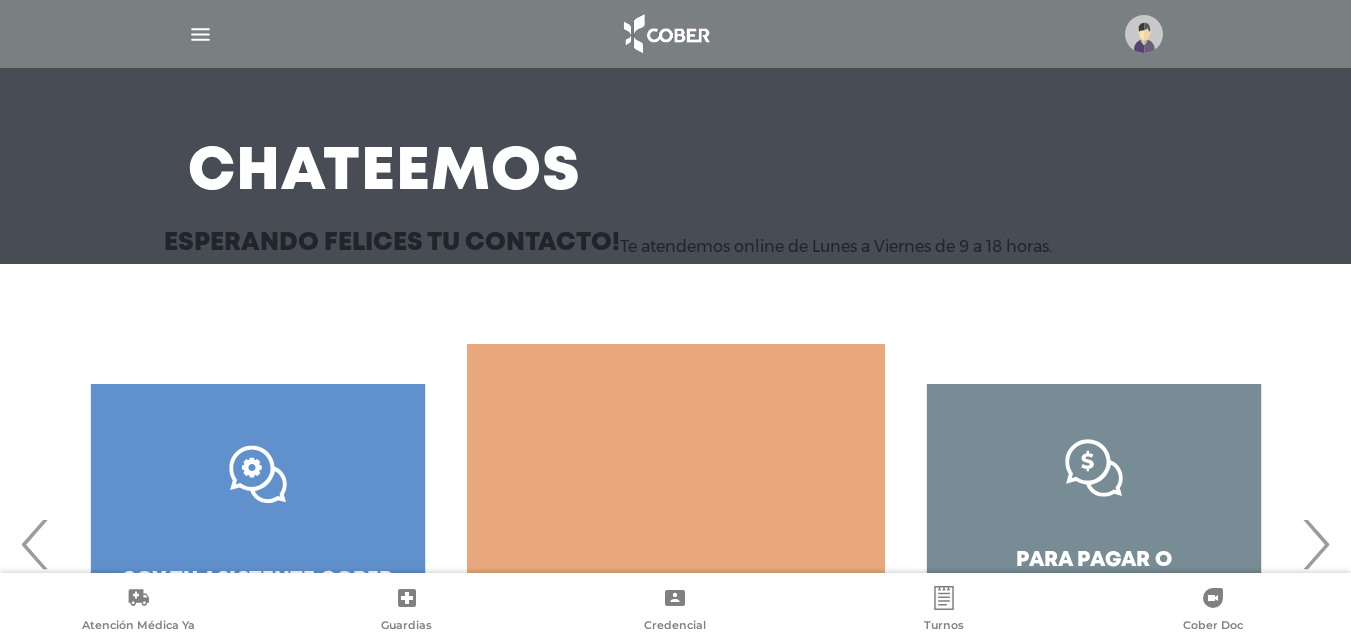 scroll, scrollTop: 256, scrollLeft: 0, axis: vertical 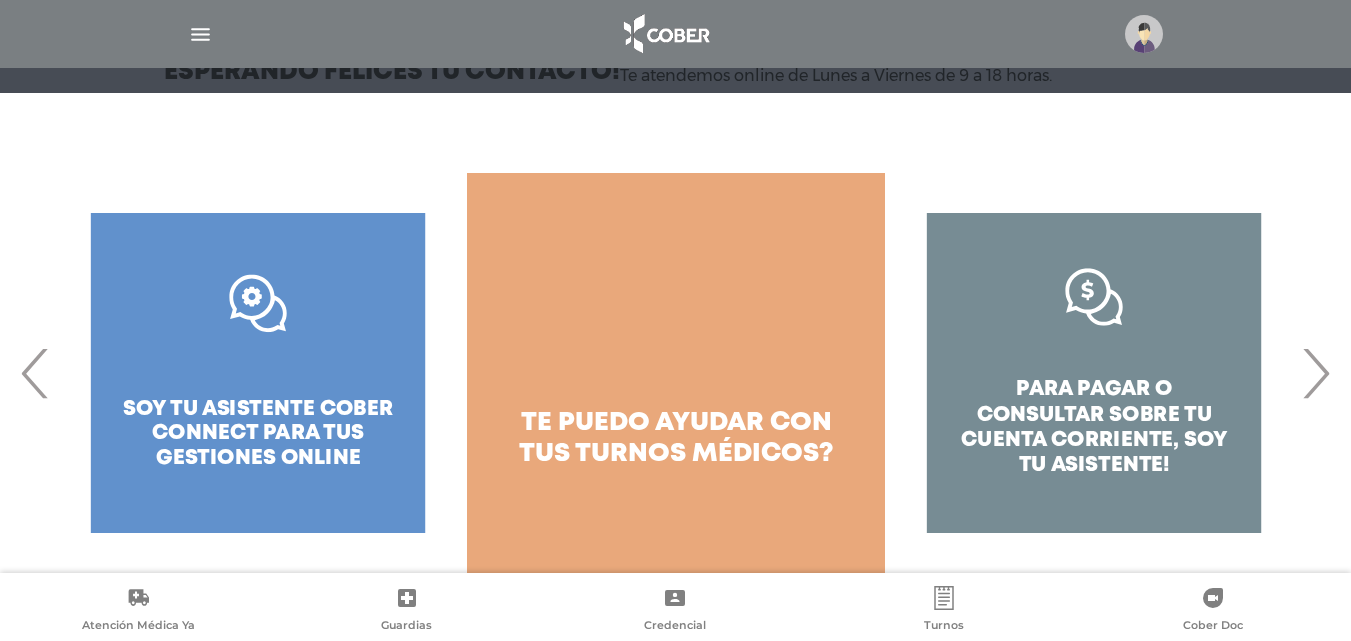 click on "›" at bounding box center (1315, 373) 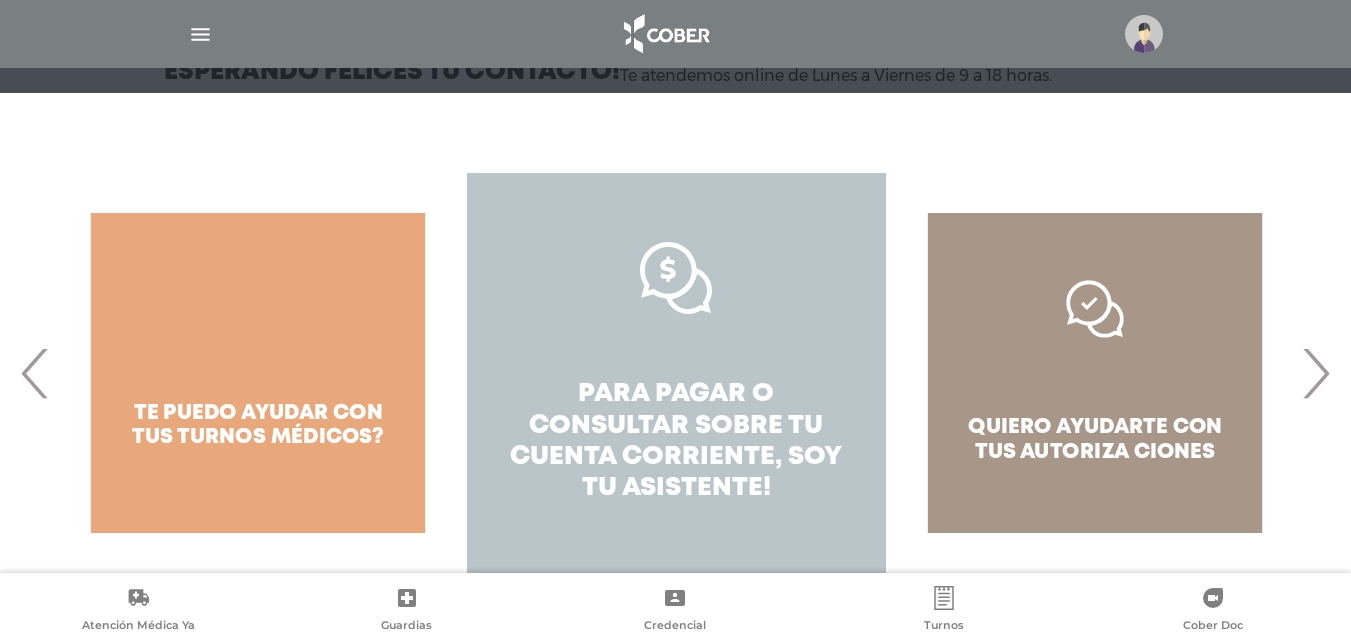 click on "pagar o consultar sobre tu cuenta corriente," at bounding box center (666, 425) 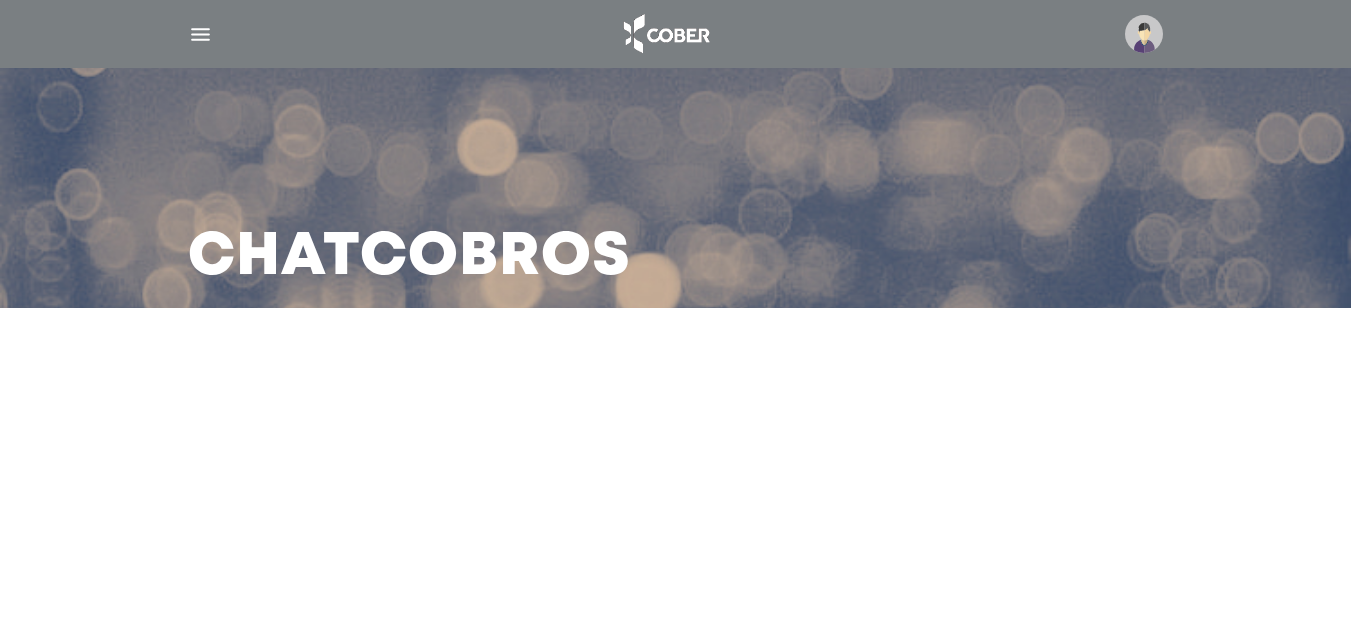 scroll, scrollTop: 0, scrollLeft: 0, axis: both 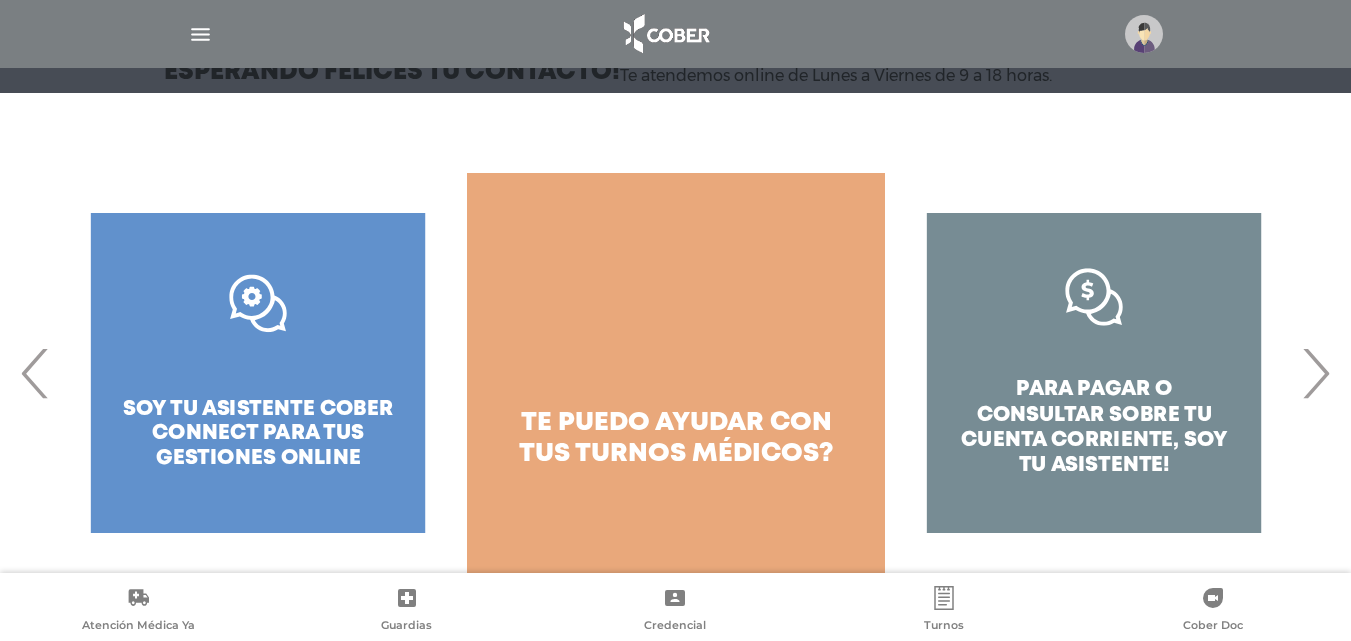click on "›" at bounding box center [1315, 373] 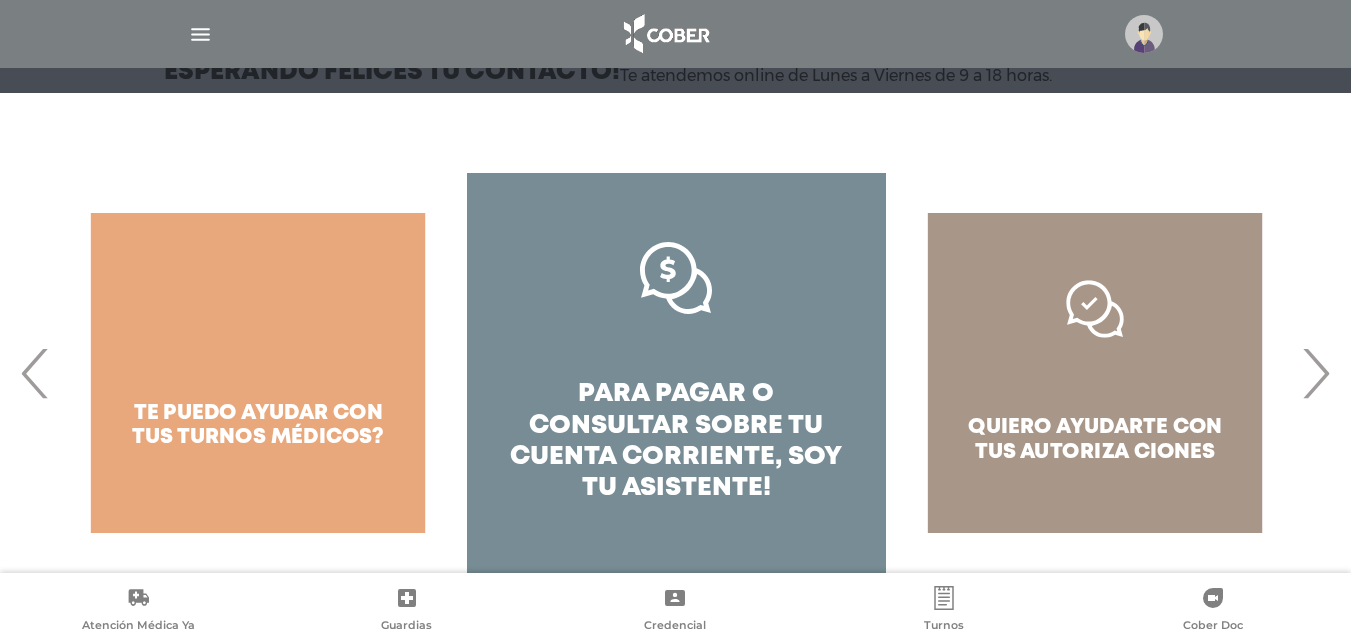click on "›" at bounding box center [1315, 373] 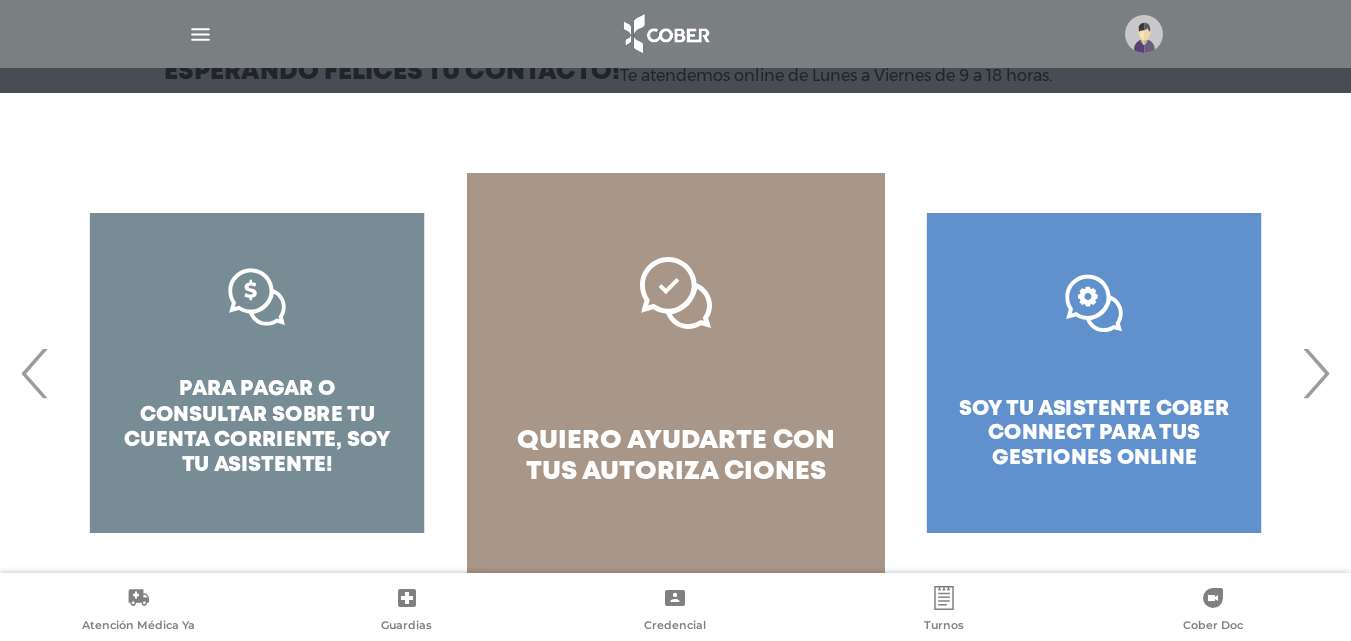 click on "›" at bounding box center (1315, 373) 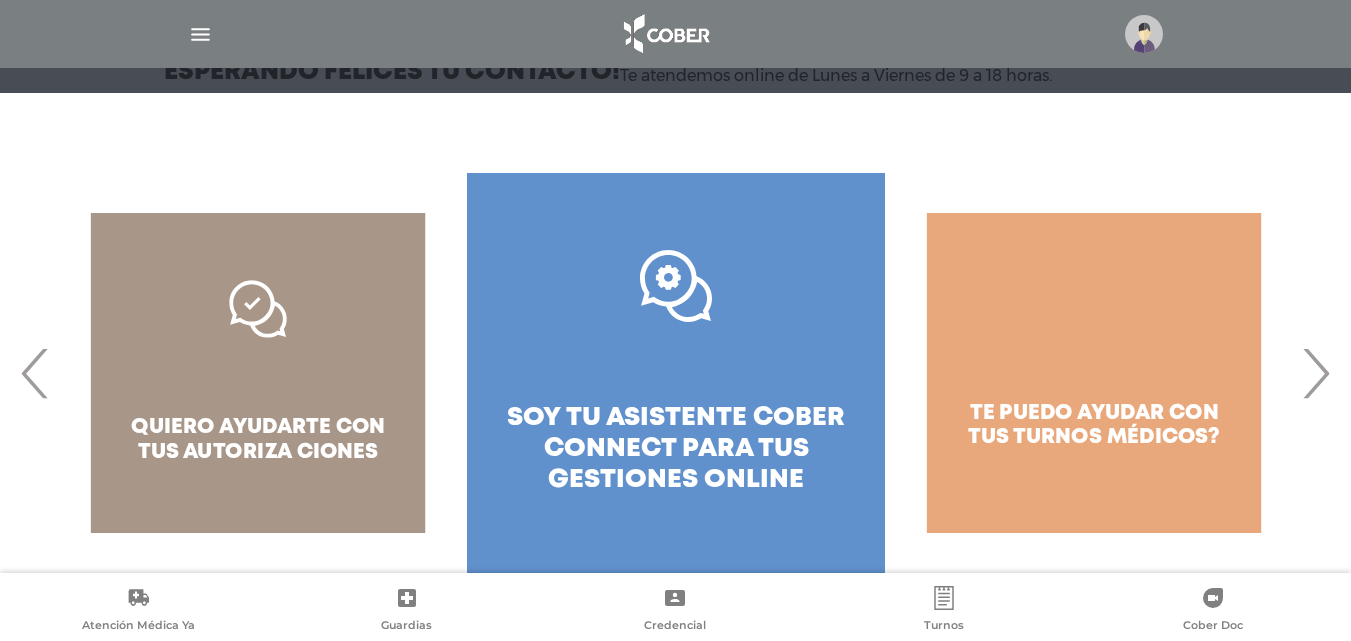 click on "›" at bounding box center [1315, 373] 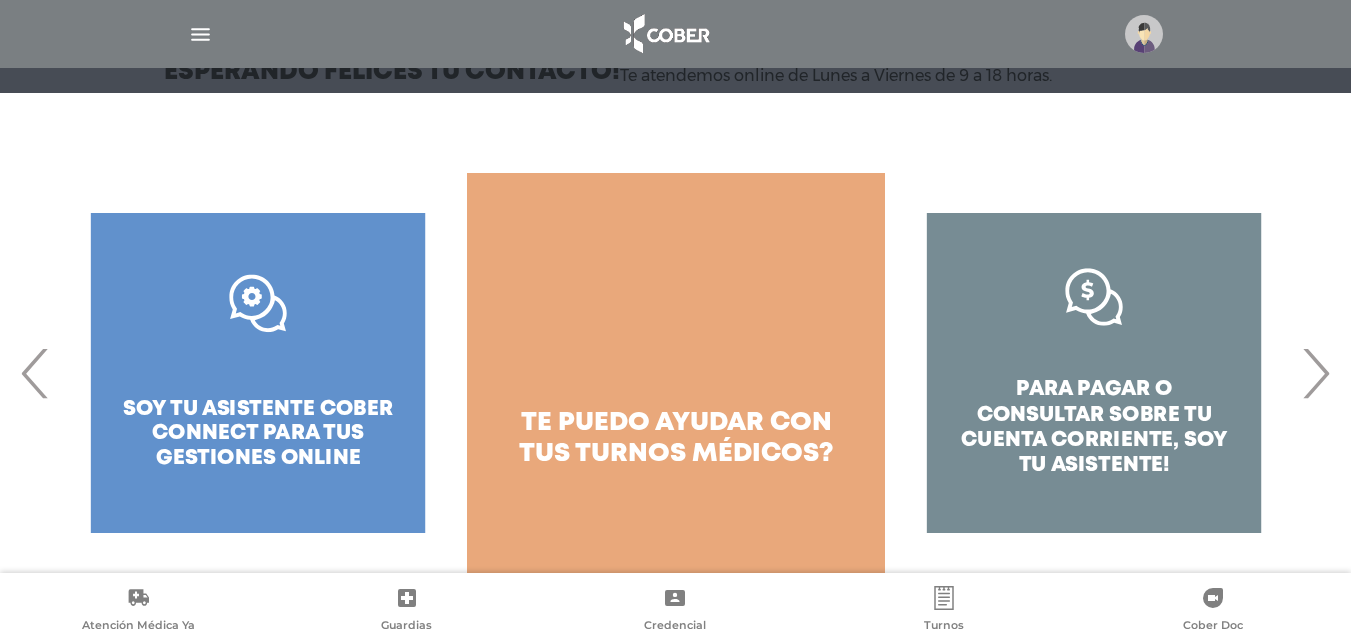 click at bounding box center [1144, 34] 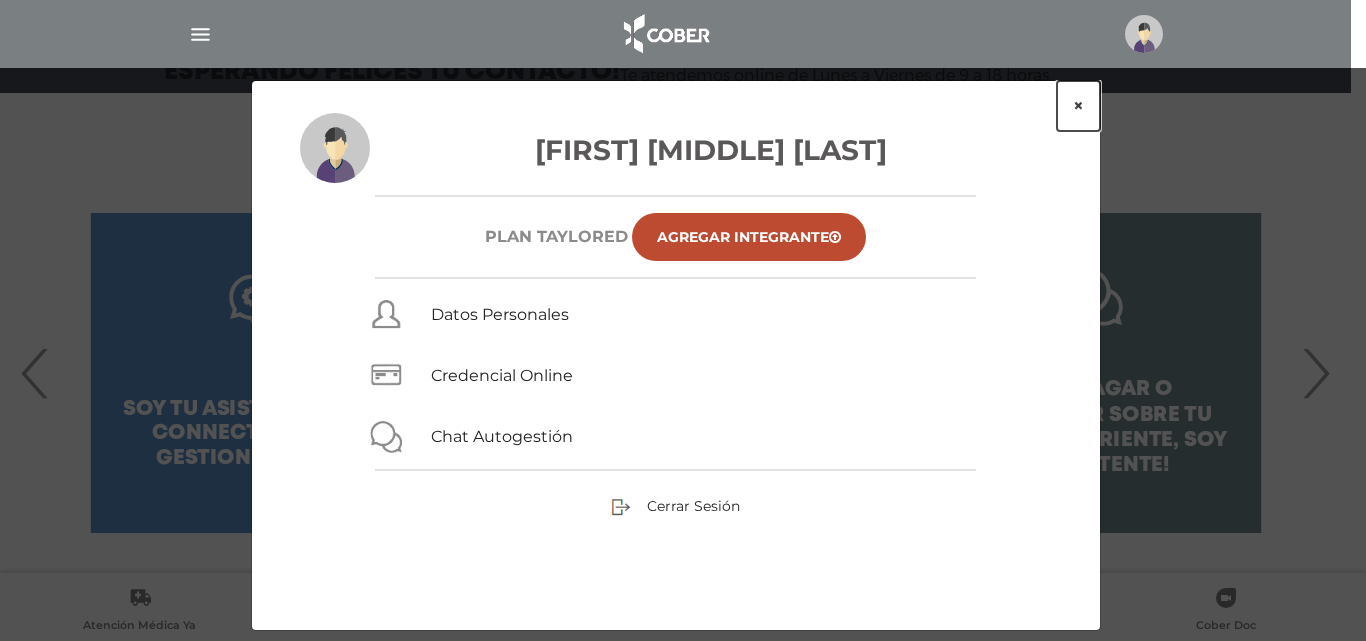 click on "×" at bounding box center (1078, 106) 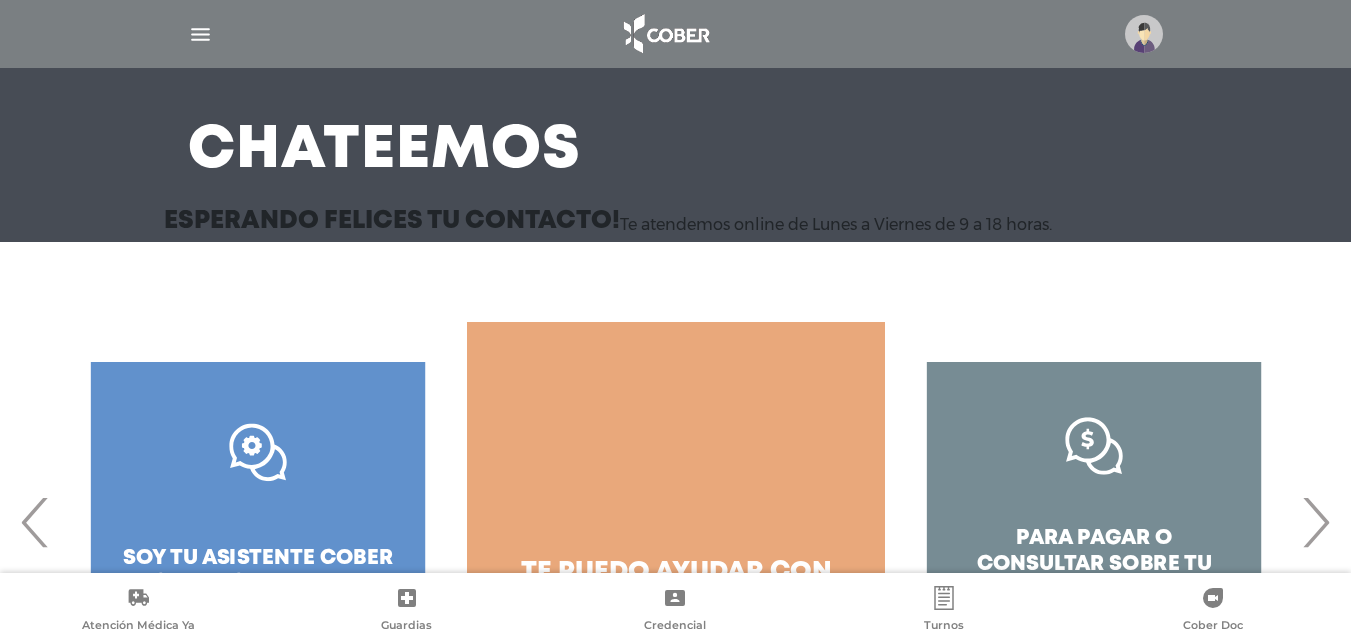 scroll, scrollTop: 0, scrollLeft: 0, axis: both 